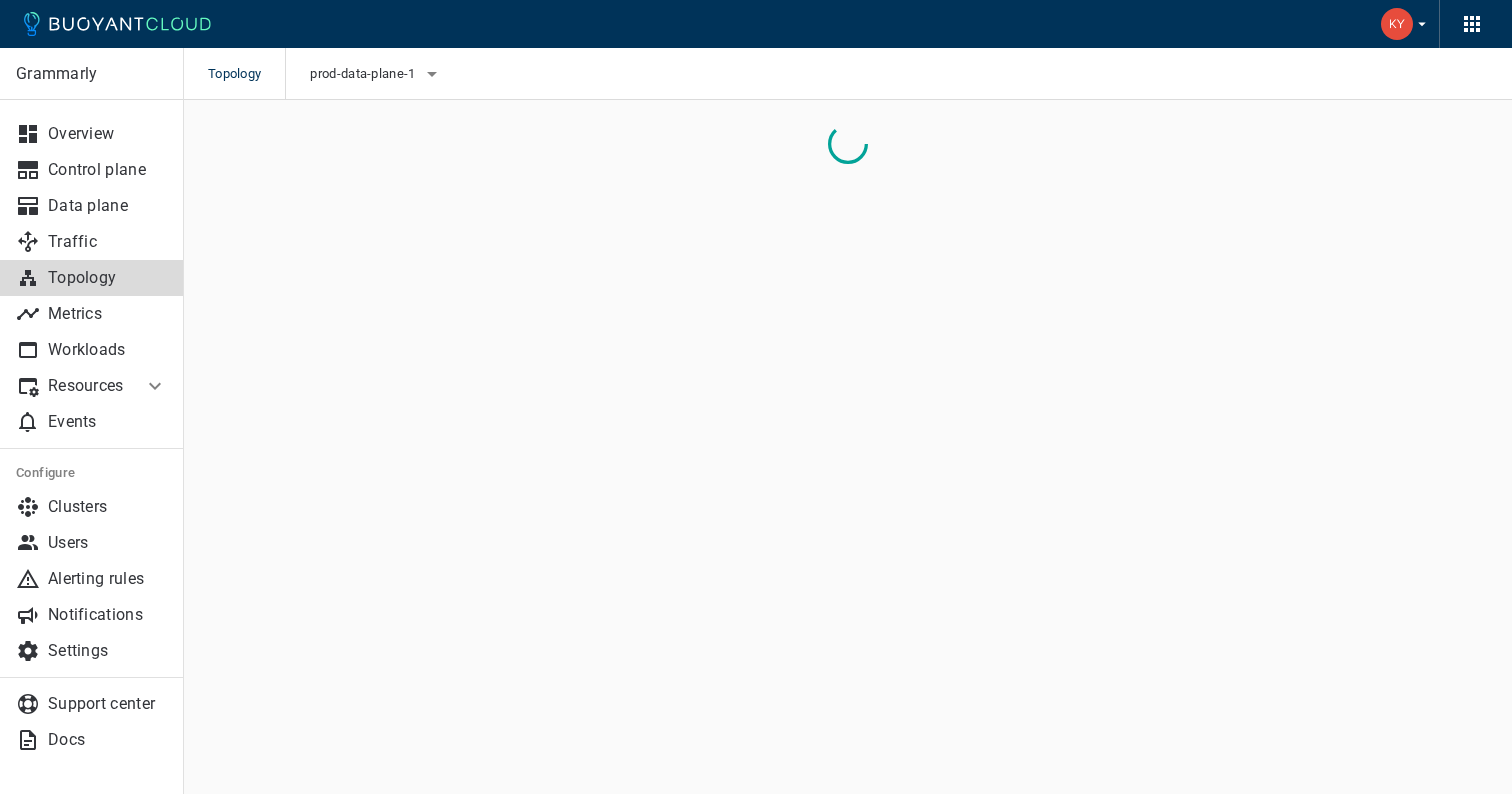 scroll, scrollTop: 0, scrollLeft: 0, axis: both 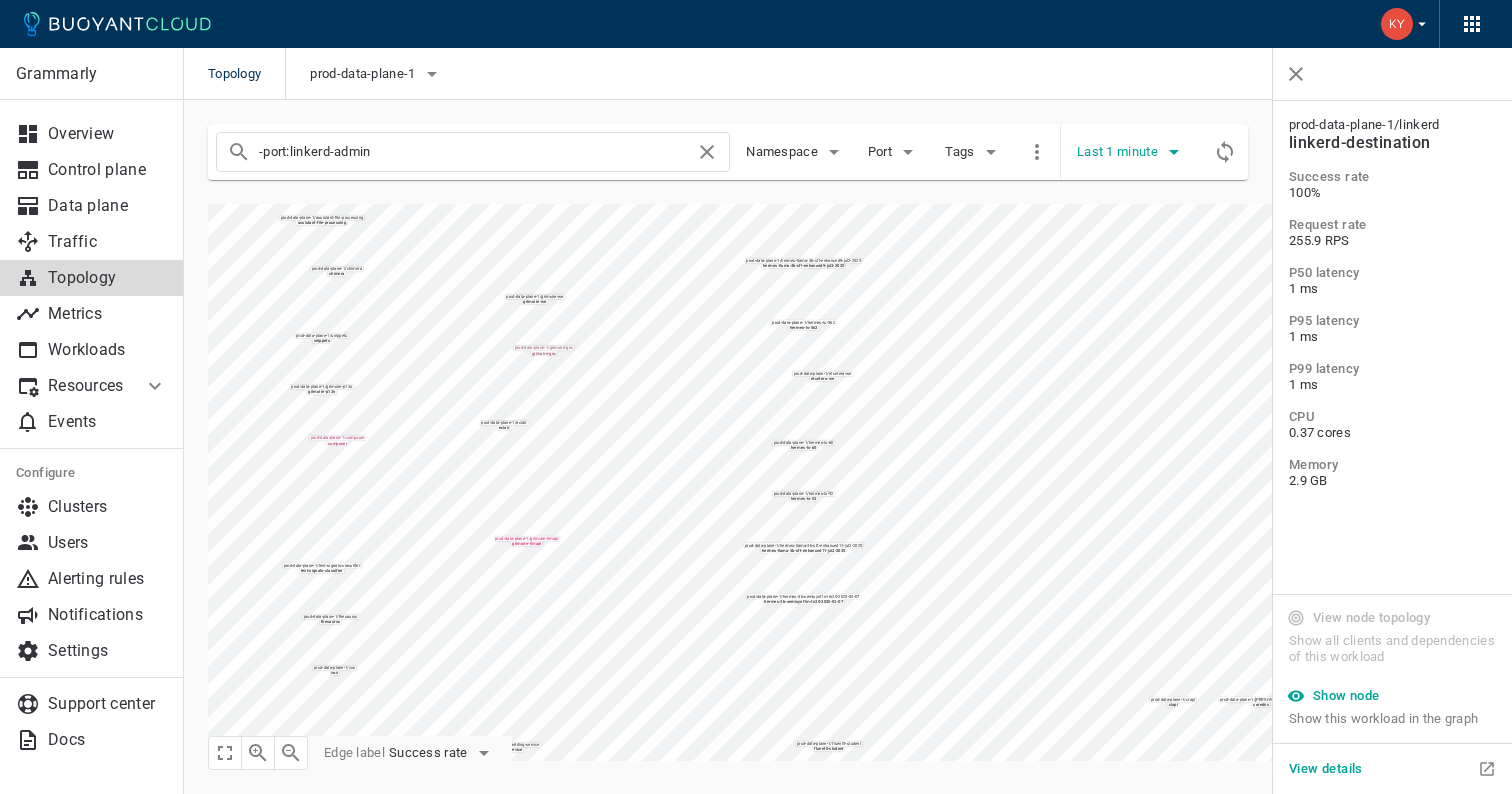 click on "Last 1 minute" at bounding box center [1119, 152] 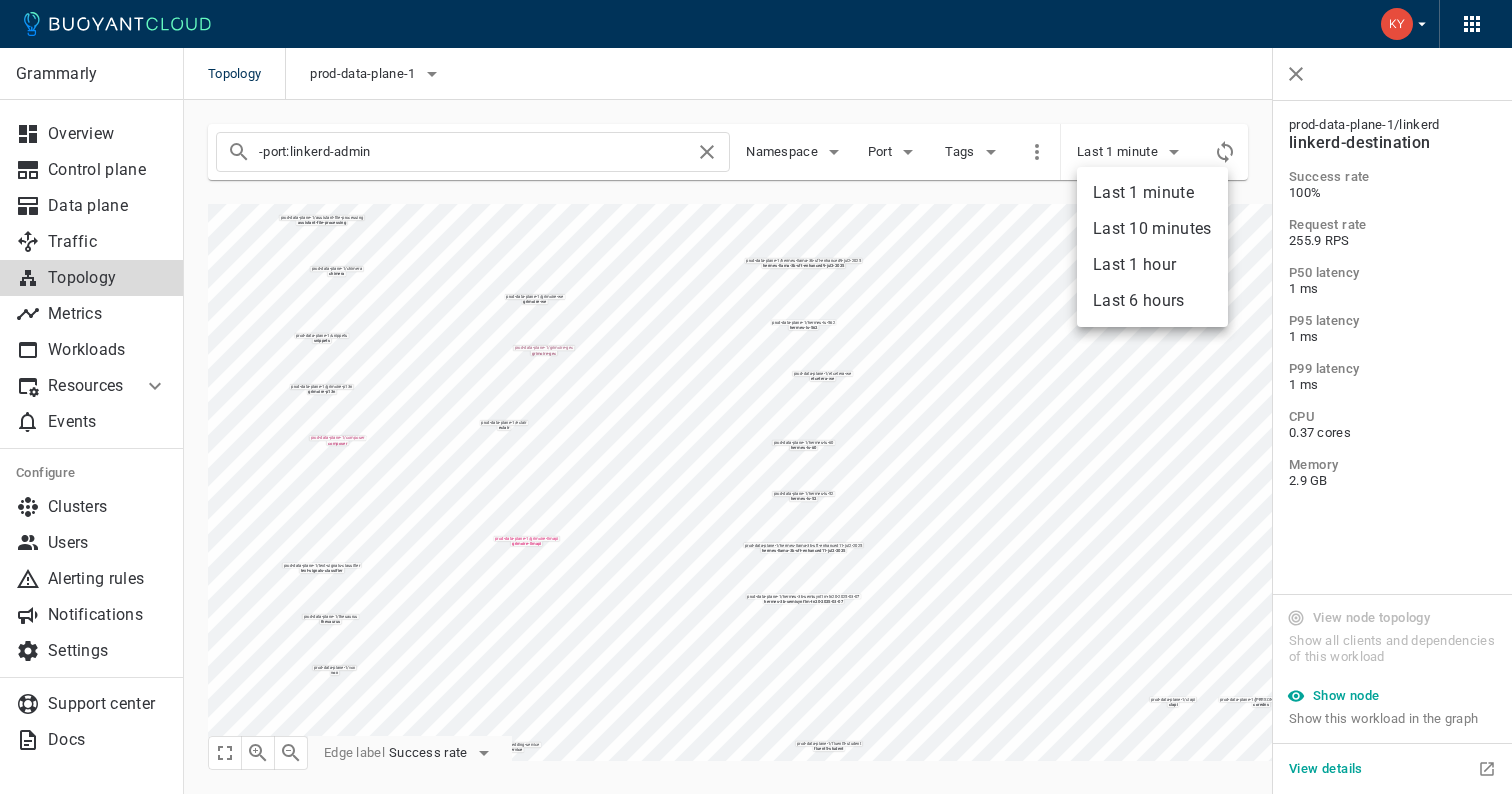 click on "Last 10 minutes" at bounding box center [1152, 229] 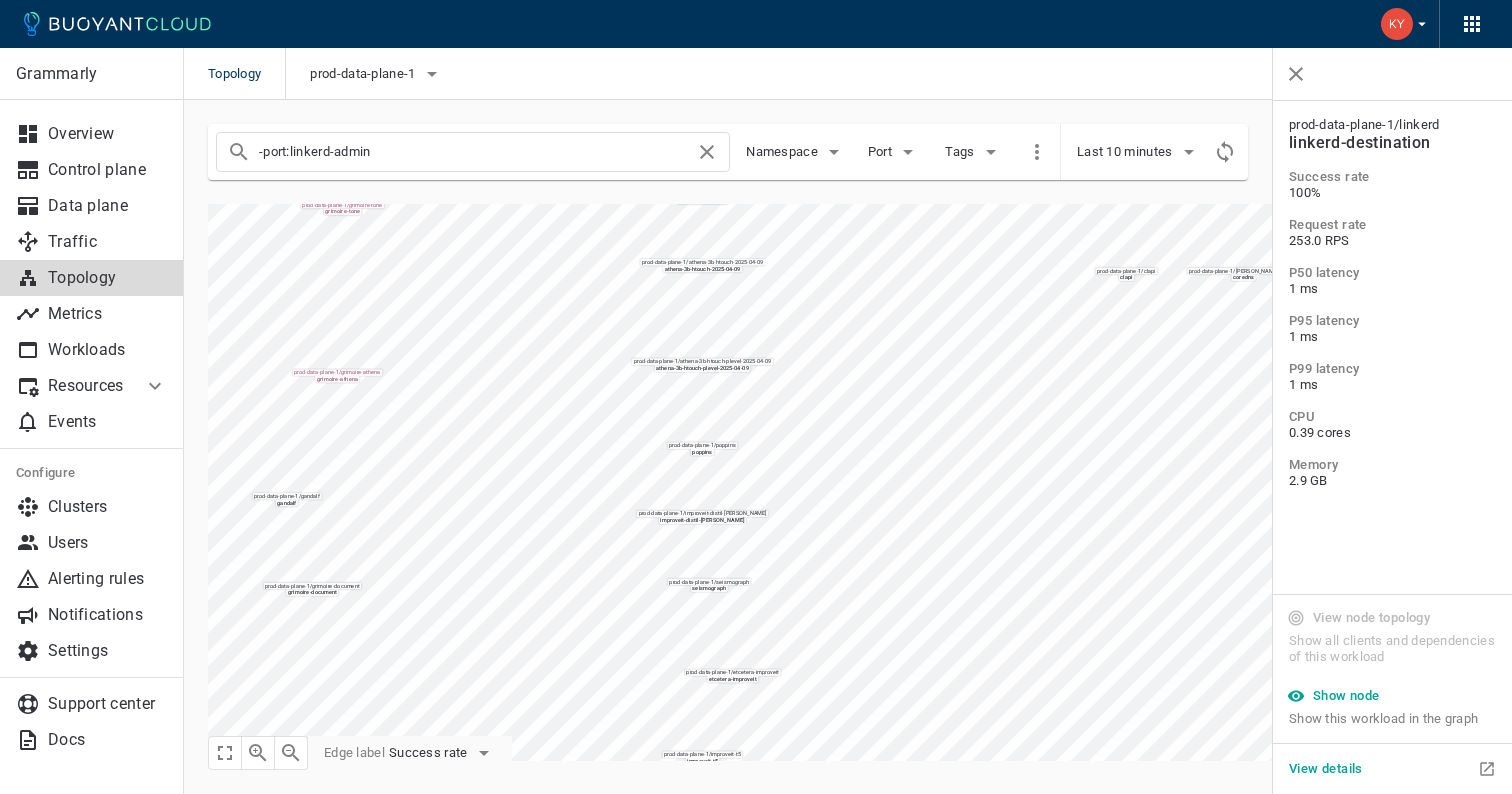 click on "-port:linkerd-admin Namespace Port Tags Last 10 minutes prod-data-plane-1  /  kenlm kenlm prod-data-plane-1  /  ngrams ngrams prod-data-plane-1  /  common-api common-api-sandbox prod-data-plane-1  /  spellcheck spellcheck-sandbox prod-data-plane-1  /  composer-aux composer-aux prod-data-plane-1  /  common-api common-api prod-data-plane-1  /  gorgany gorgany prod-data-plane-1  /  grimoire-we grimoire-we prod-data-plane-1  /  chimera chimera prod-data-plane-1  /  grimoire-[PERSON_NAME]-[PERSON_NAME] prod-data-plane-1  /  tone-ai-personable tone-ai-personable prod-data-plane-1  /  poppins poppins prod-data-plane-1  /  galadriel-g4dn galadriel-g4dn prod-data-plane-1  /  gandalf gandalf prod-data-plane-1  /  grimoire-p13n grimoire-p13n prod-data-plane-1  /  knowledge-hub knowledge-hub prod-data-plane-1  /  grimoire-llmapi grimoire-llmapi prod-data-plane-1  /  parsley parsley prod-data-plane-1  /  grimoire-clarity grimoire-clarity prod-data-plane-1  /  radagast radagast prod-data-plane-1  /  grimoire-gec grimoire-gec" at bounding box center (836, 430) 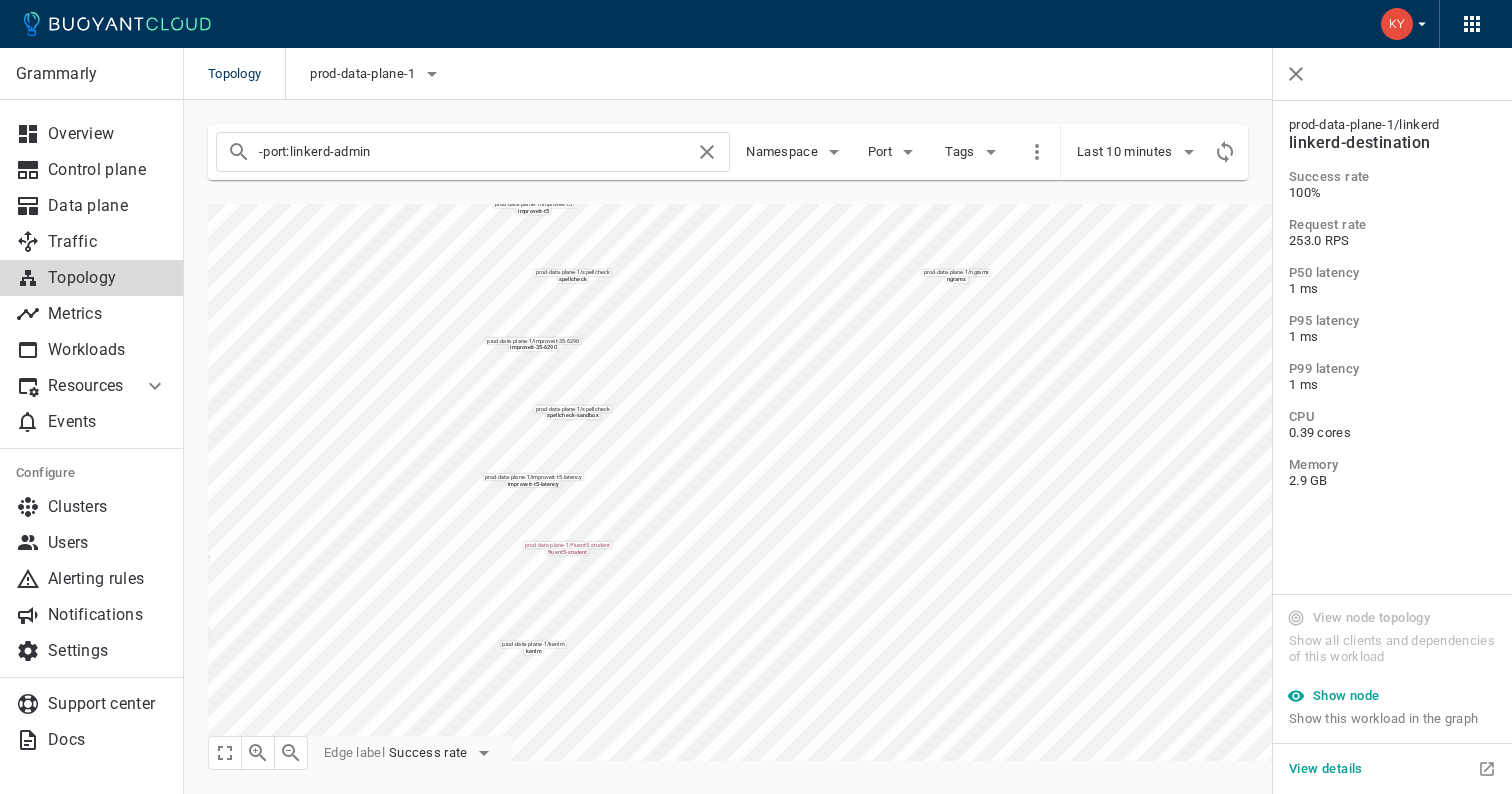 click on "Topology prod-data-plane-1 Grammarly Overview Control plane Data plane Traffic Topology Metrics Workloads Resources Managed Linkerd Policy Multi-cluster Events Configure Clusters Users Alerting rules Notifications Settings Support center Docs -port:linkerd-admin Namespace Port Tags Last 10 minutes prod-data-plane-1  /  kenlm kenlm prod-data-plane-1  /  ngrams ngrams prod-data-plane-1  /  common-api common-api-sandbox prod-data-plane-1  /  spellcheck spellcheck-sandbox prod-data-plane-1  /  composer-aux composer-aux prod-data-plane-1  /  common-api common-api prod-data-plane-1  /  gorgany gorgany prod-data-plane-1  /  grimoire-we grimoire-we prod-data-plane-1  /  chimera chimera prod-data-plane-1  /  grimoire-athena grimoire-[PERSON_NAME] prod-data-plane-1  /  tone-ai-personable tone-ai-personable prod-data-plane-1  /  poppins poppins prod-data-plane-1  /  galadriel-g4dn galadriel-g4dn prod-data-plane-1  /  gandalf gandalf prod-data-plane-1  /  grimoire-p13n grimoire-p13n prod-data-plane-1  /  knowledge-hub  /   /" at bounding box center (848, 397) 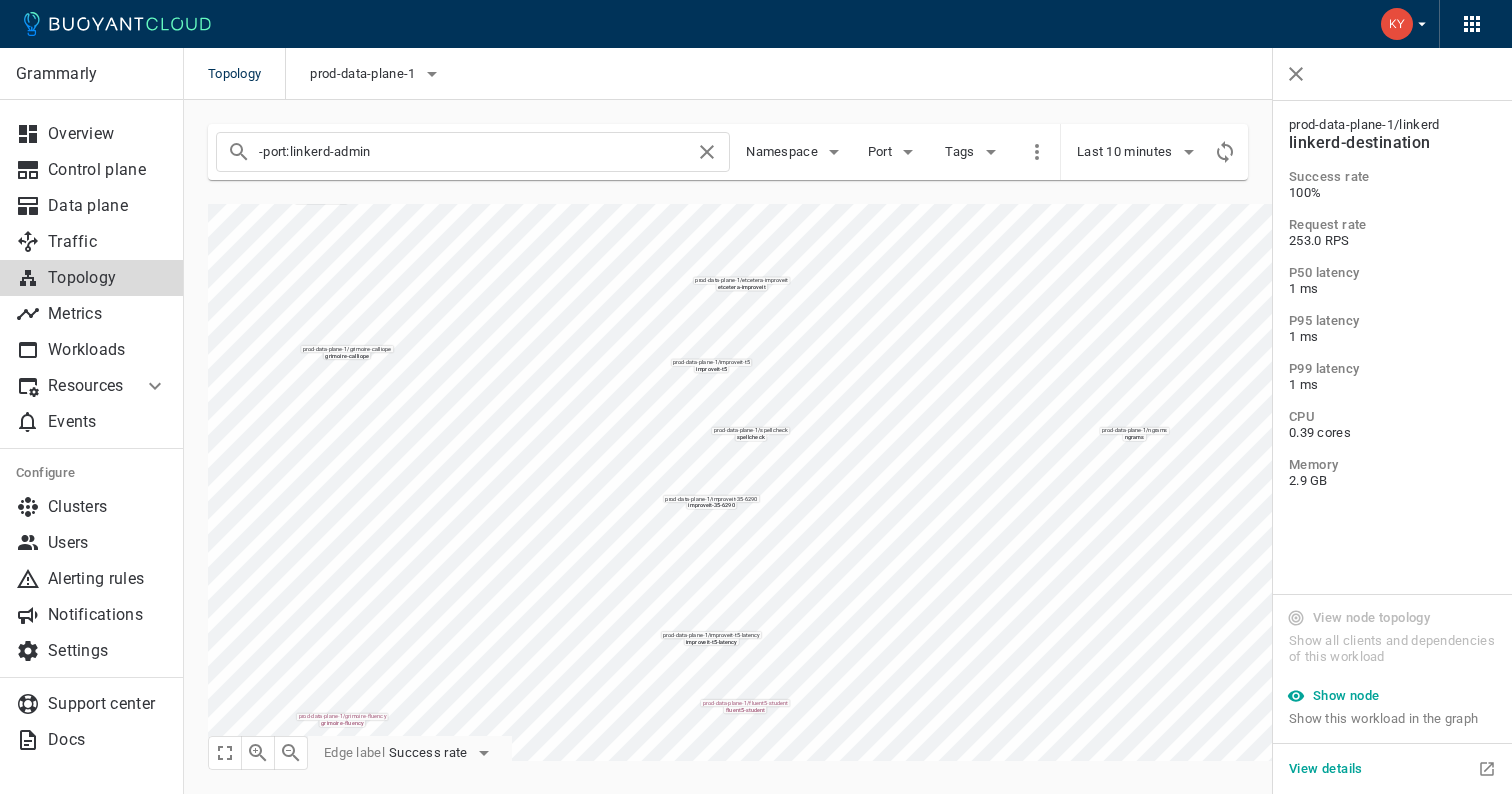 click on "Grammarly Overview Control plane Data plane Traffic Topology Metrics Workloads Resources Managed Linkerd Policy Multi-cluster Events Configure Clusters Users Alerting rules Notifications Settings Support center Docs -port:linkerd-admin Namespace Port Tags Last 10 minutes prod-data-plane-1  /  kenlm kenlm prod-data-plane-1  /  ngrams ngrams prod-data-plane-1  /  common-api common-api-sandbox prod-data-plane-1  /  spellcheck spellcheck-sandbox prod-data-plane-1  /  composer-aux composer-aux prod-data-plane-1  /  common-api common-api prod-data-plane-1  /  gorgany gorgany prod-data-plane-1  /  grimoire-we grimoire-we prod-data-plane-1  /  chimera chimera prod-data-plane-1  /  grimoire-athena grimoire-[PERSON_NAME] prod-data-plane-1  /  tone-ai-personable tone-ai-personable prod-data-plane-1  /  poppins poppins prod-data-plane-1  /  galadriel-g4dn galadriel-g4dn prod-data-plane-1  /  gandalf gandalf prod-data-plane-1  /  grimoire-p13n grimoire-p13n prod-data-plane-1  /  knowledge-hub knowledge-hub prod-data-plane-1  /" at bounding box center [848, 446] 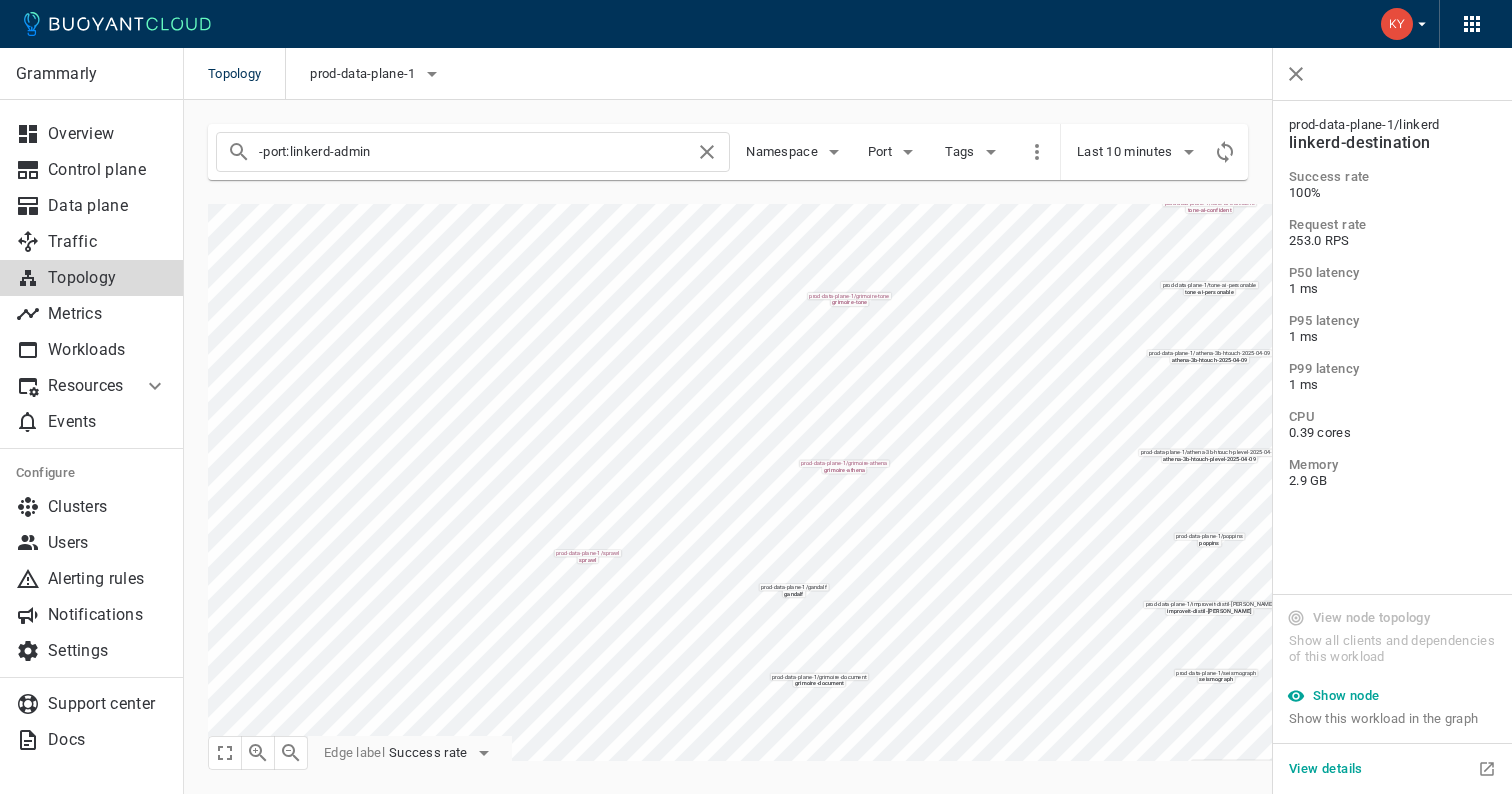 click on "prod-data-plane-1  /  [PERSON_NAME] prod-data-plane-1  /  ngrams ngrams prod-data-plane-1  /  common-api common-api-sandbox prod-data-plane-1  /  spellcheck spellcheck-sandbox prod-data-plane-1  /  composer-aux composer-aux prod-data-plane-1  /  common-api common-api prod-data-plane-1  /  gorgany gorgany prod-data-plane-1  /  grimoire-we grimoire-we prod-data-plane-1  /  chimera chimera prod-data-plane-1  /  grimoire-athena grimoire-[PERSON_NAME] prod-data-plane-1  /  tone-ai-personable tone-ai-personable prod-data-plane-1  /  poppins poppins prod-data-plane-1  /  galadriel-g4dn galadriel-g4dn prod-data-plane-1  /  gandalf gandalf prod-data-plane-1  /  grimoire-p13n grimoire-p13n prod-data-plane-1  /  knowledge-hub knowledge-hub prod-data-plane-1  /  grimoire-llmapi grimoire-llmapi prod-data-plane-1  /  parsley parsley prod-data-plane-1  /  grimoire-clarity grimoire-clarity prod-data-plane-1  /  [PERSON_NAME] prod-data-plane-1  /  grimoire-gec grimoire-gec prod-data-plane-1  /  vox vox prod-data-plane-1  /   /" at bounding box center (836, 470) 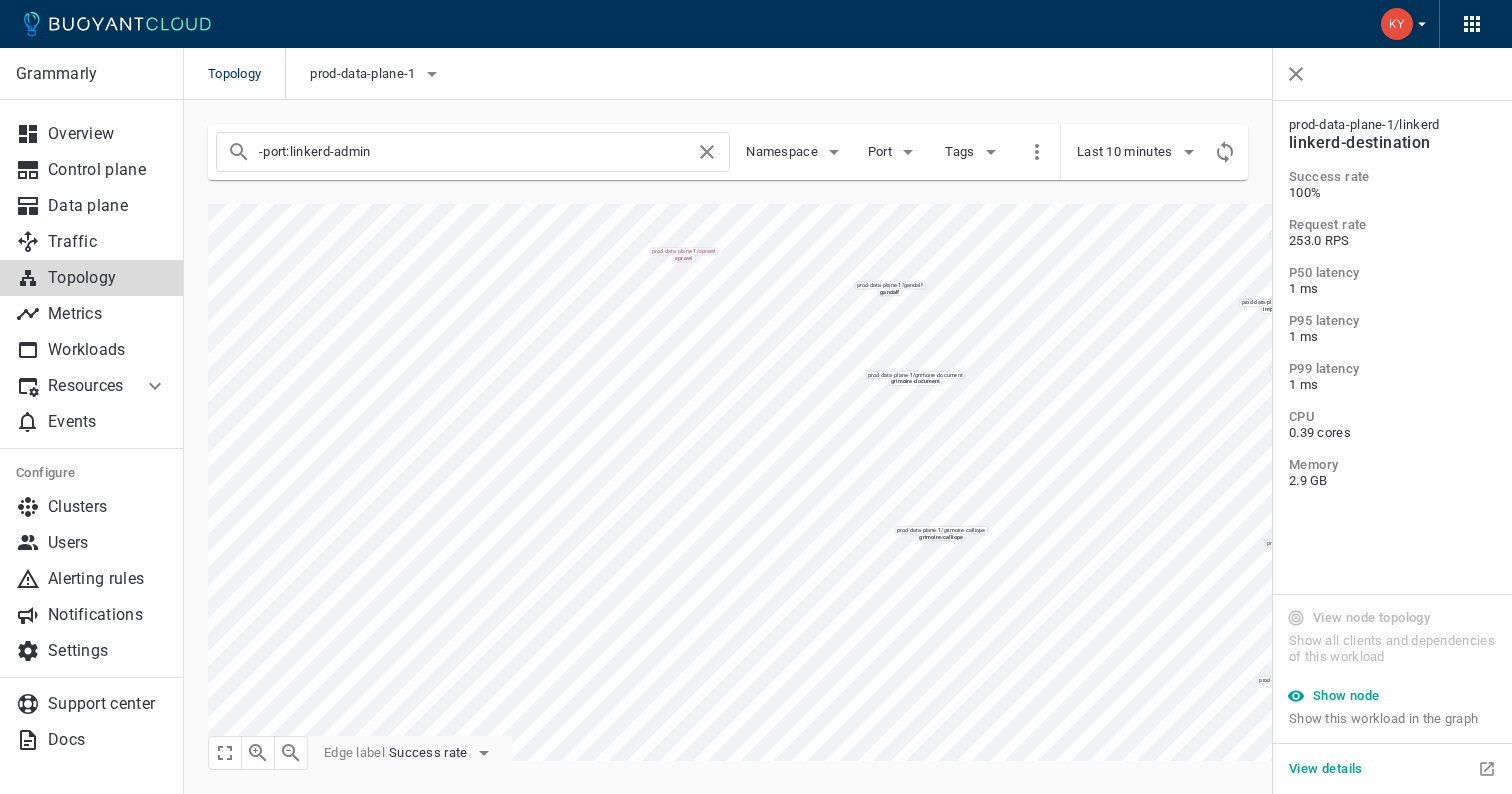 click on "Topology prod-data-plane-1 Grammarly Overview Control plane Data plane Traffic Topology Metrics Workloads Resources Managed Linkerd Policy Multi-cluster Events Configure Clusters Users Alerting rules Notifications Settings Support center Docs -port:linkerd-admin Namespace Port Tags Last 10 minutes prod-data-plane-1  /  kenlm kenlm prod-data-plane-1  /  ngrams ngrams prod-data-plane-1  /  common-api common-api-sandbox prod-data-plane-1  /  spellcheck spellcheck-sandbox prod-data-plane-1  /  composer-aux composer-aux prod-data-plane-1  /  common-api common-api prod-data-plane-1  /  gorgany gorgany prod-data-plane-1  /  grimoire-we grimoire-we prod-data-plane-1  /  chimera chimera prod-data-plane-1  /  grimoire-athena grimoire-[PERSON_NAME] prod-data-plane-1  /  tone-ai-personable tone-ai-personable prod-data-plane-1  /  poppins poppins prod-data-plane-1  /  galadriel-g4dn galadriel-g4dn prod-data-plane-1  /  gandalf gandalf prod-data-plane-1  /  grimoire-p13n grimoire-p13n prod-data-plane-1  /  knowledge-hub  /   /" at bounding box center [848, 397] 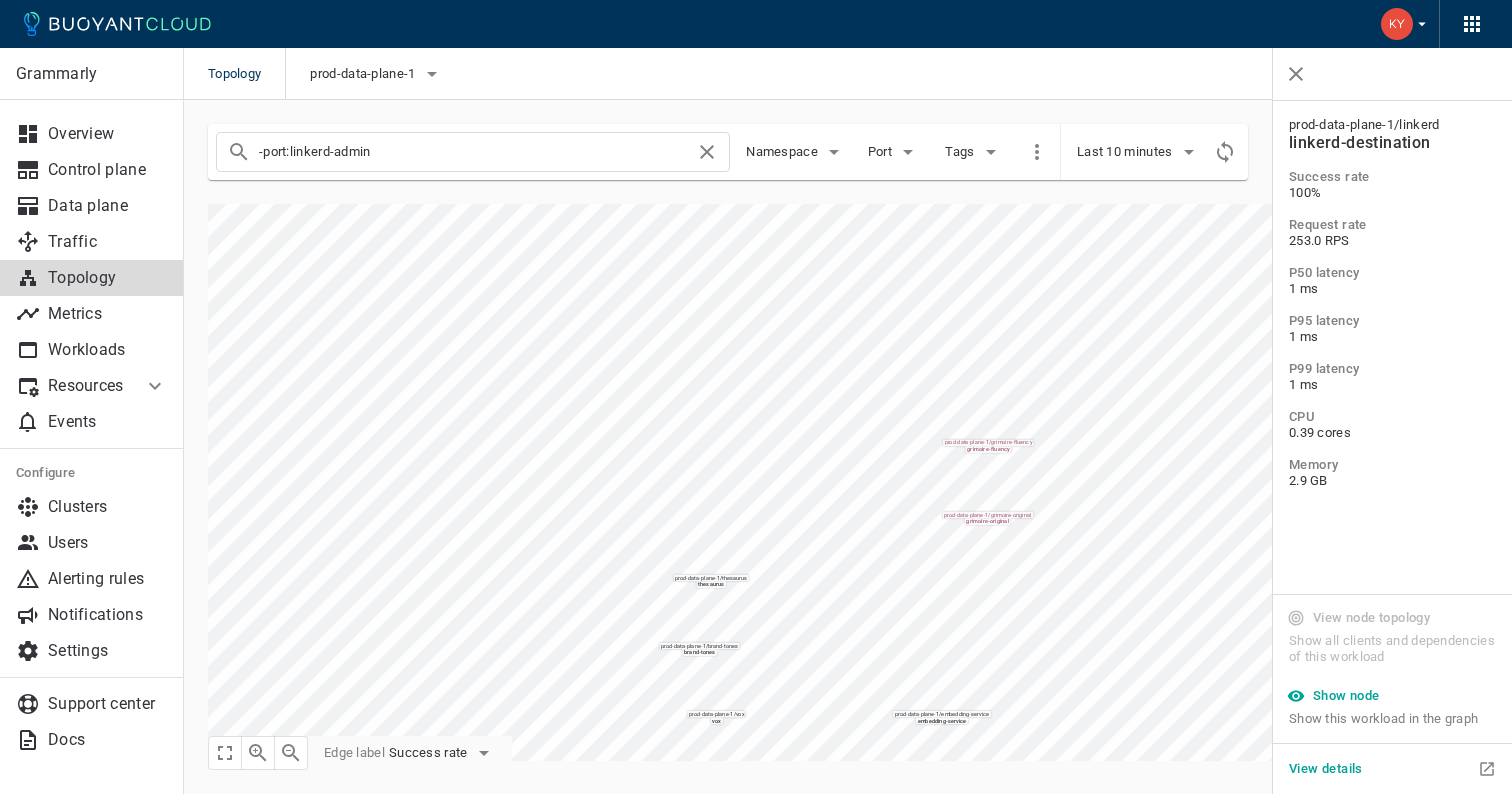 click on "-port:linkerd-admin Namespace Port Tags Last 10 minutes prod-data-plane-1  /  kenlm kenlm prod-data-plane-1  /  ngrams ngrams prod-data-plane-1  /  common-api common-api-sandbox prod-data-plane-1  /  spellcheck spellcheck-sandbox prod-data-plane-1  /  composer-aux composer-aux prod-data-plane-1  /  common-api common-api prod-data-plane-1  /  gorgany gorgany prod-data-plane-1  /  grimoire-we grimoire-we prod-data-plane-1  /  chimera chimera prod-data-plane-1  /  grimoire-[PERSON_NAME]-[PERSON_NAME] prod-data-plane-1  /  tone-ai-personable tone-ai-personable prod-data-plane-1  /  poppins poppins prod-data-plane-1  /  galadriel-g4dn galadriel-g4dn prod-data-plane-1  /  gandalf gandalf prod-data-plane-1  /  grimoire-p13n grimoire-p13n prod-data-plane-1  /  knowledge-hub knowledge-hub prod-data-plane-1  /  grimoire-llmapi grimoire-llmapi prod-data-plane-1  /  parsley parsley prod-data-plane-1  /  grimoire-clarity grimoire-clarity prod-data-plane-1  /  radagast radagast prod-data-plane-1  /  grimoire-gec grimoire-gec" at bounding box center [836, 430] 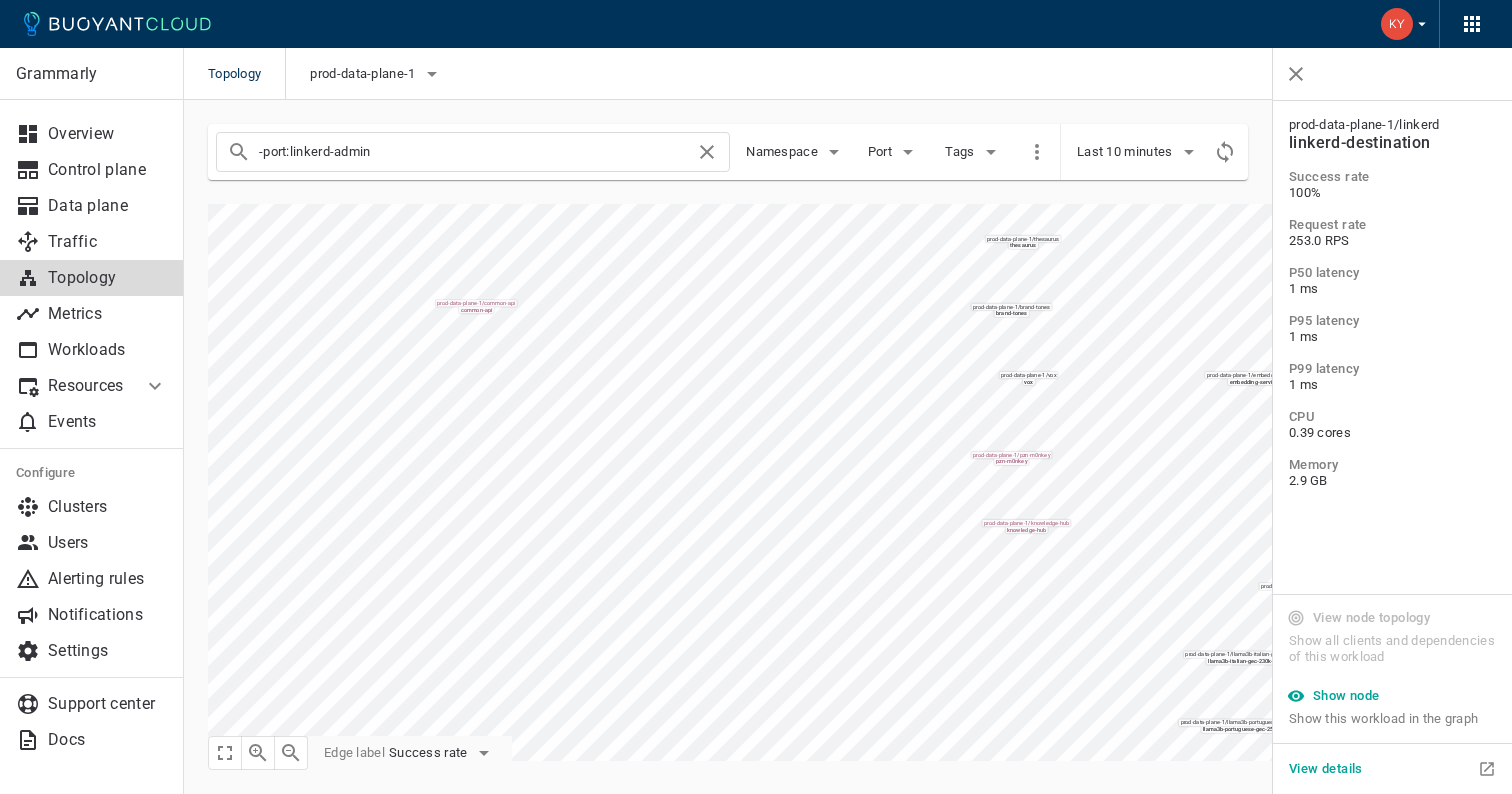 click on "prod-data-plane-1  /  [PERSON_NAME] prod-data-plane-1  /  ngrams ngrams prod-data-plane-1  /  common-api common-api-sandbox prod-data-plane-1  /  spellcheck spellcheck-sandbox prod-data-plane-1  /  composer-aux composer-aux prod-data-plane-1  /  common-api common-api prod-data-plane-1  /  gorgany gorgany prod-data-plane-1  /  grimoire-we grimoire-we prod-data-plane-1  /  chimera chimera prod-data-plane-1  /  grimoire-athena grimoire-[PERSON_NAME] prod-data-plane-1  /  tone-ai-personable tone-ai-personable prod-data-plane-1  /  poppins poppins prod-data-plane-1  /  galadriel-g4dn galadriel-g4dn prod-data-plane-1  /  gandalf gandalf prod-data-plane-1  /  grimoire-p13n grimoire-p13n prod-data-plane-1  /  knowledge-hub knowledge-hub prod-data-plane-1  /  grimoire-llmapi grimoire-llmapi prod-data-plane-1  /  parsley parsley prod-data-plane-1  /  grimoire-clarity grimoire-clarity prod-data-plane-1  /  [PERSON_NAME] prod-data-plane-1  /  grimoire-gec grimoire-gec prod-data-plane-1  /  vox vox prod-data-plane-1  /   /" at bounding box center [836, 470] 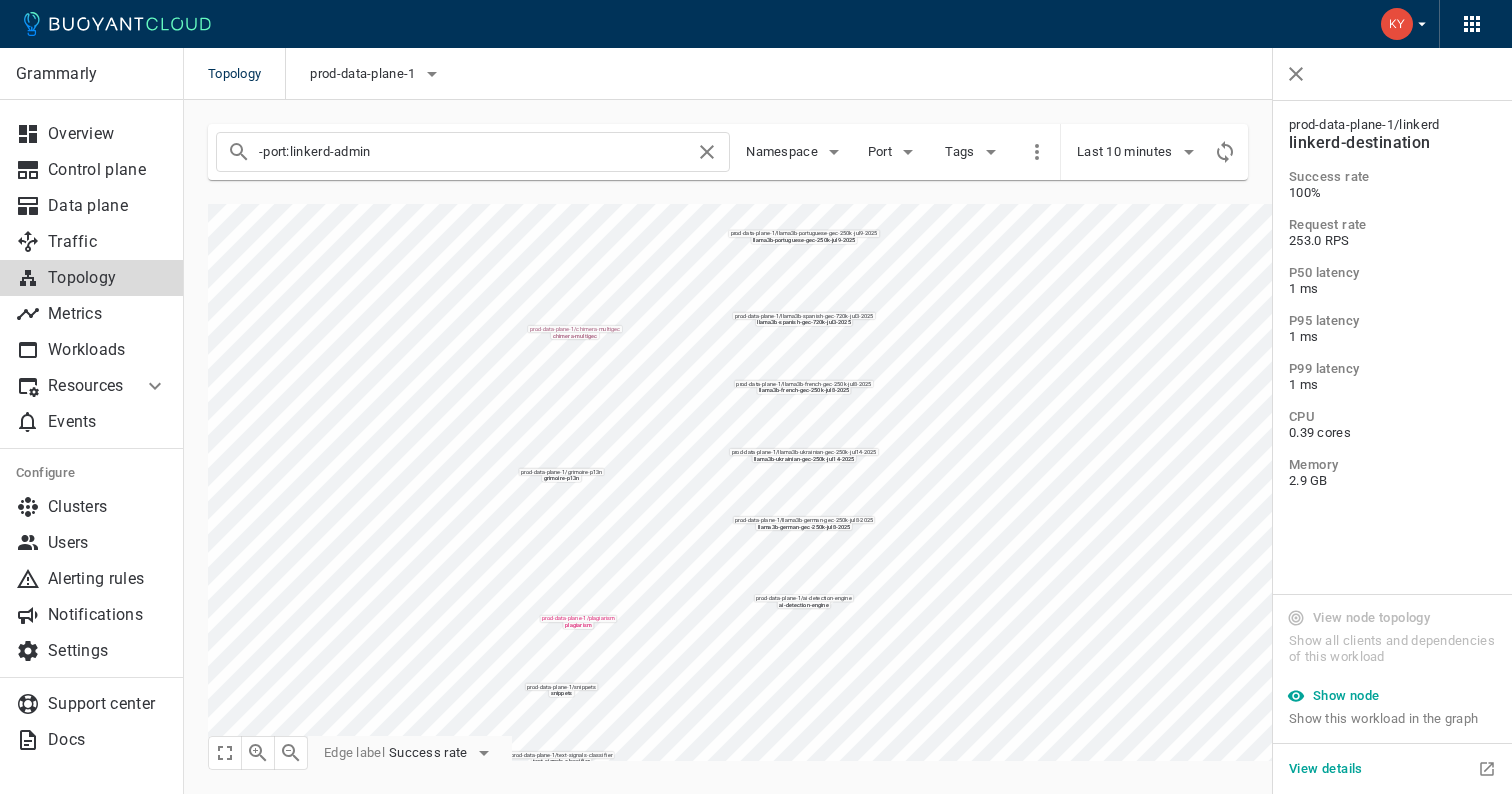 click on "-port:linkerd-admin Namespace Port Tags Last 10 minutes prod-data-plane-1  /  kenlm kenlm prod-data-plane-1  /  ngrams ngrams prod-data-plane-1  /  common-api common-api-sandbox prod-data-plane-1  /  spellcheck spellcheck-sandbox prod-data-plane-1  /  composer-aux composer-aux prod-data-plane-1  /  common-api common-api prod-data-plane-1  /  gorgany gorgany prod-data-plane-1  /  grimoire-we grimoire-we prod-data-plane-1  /  chimera chimera prod-data-plane-1  /  grimoire-[PERSON_NAME]-[PERSON_NAME] prod-data-plane-1  /  tone-ai-personable tone-ai-personable prod-data-plane-1  /  poppins poppins prod-data-plane-1  /  galadriel-g4dn galadriel-g4dn prod-data-plane-1  /  gandalf gandalf prod-data-plane-1  /  grimoire-p13n grimoire-p13n prod-data-plane-1  /  knowledge-hub knowledge-hub prod-data-plane-1  /  grimoire-llmapi grimoire-llmapi prod-data-plane-1  /  parsley parsley prod-data-plane-1  /  grimoire-clarity grimoire-clarity prod-data-plane-1  /  radagast radagast prod-data-plane-1  /  grimoire-gec grimoire-gec" at bounding box center [836, 430] 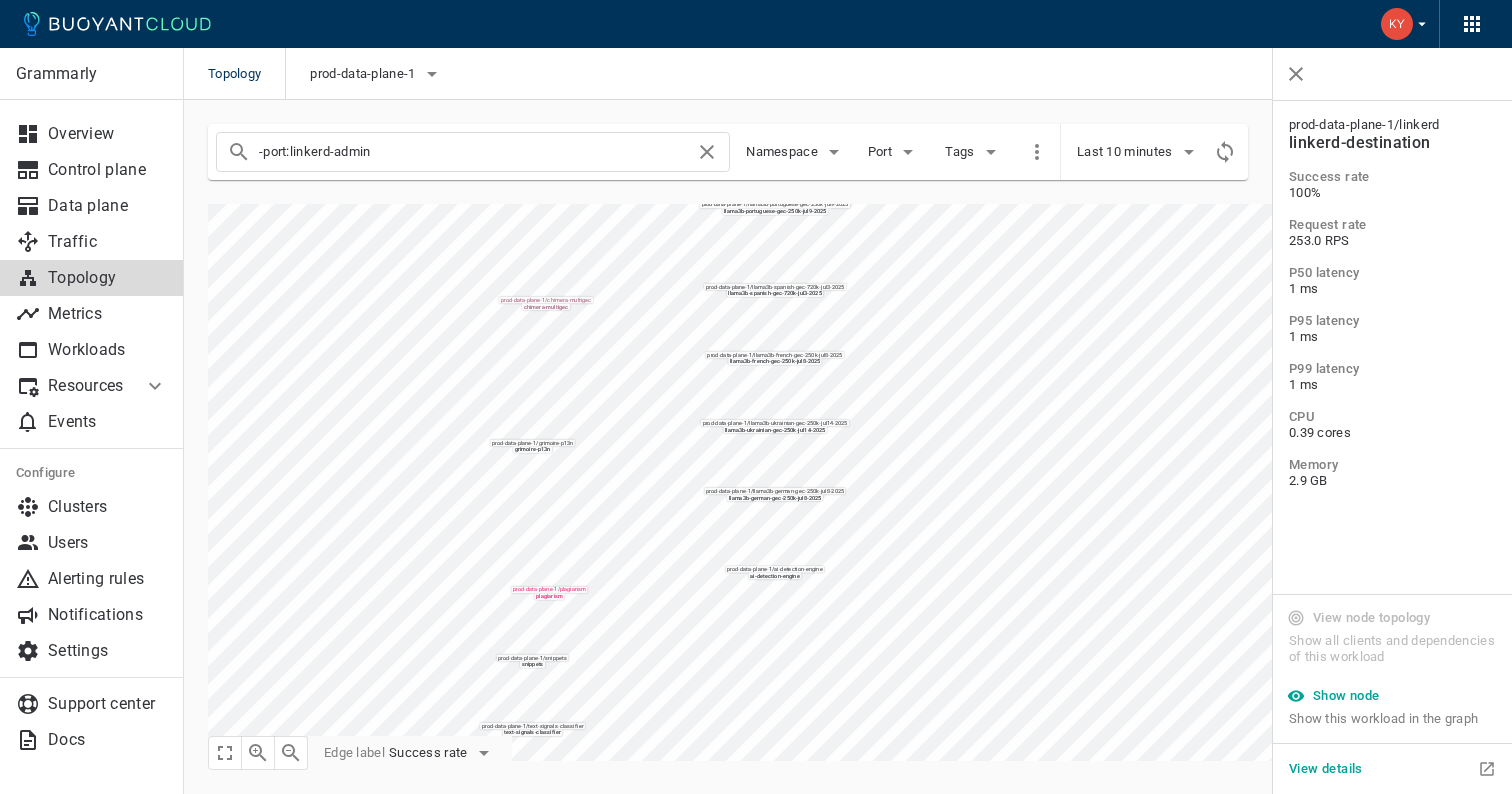 click on "Topology prod-data-plane-1 Grammarly Overview Control plane Data plane Traffic Topology Metrics Workloads Resources Managed Linkerd Policy Multi-cluster Events Configure Clusters Users Alerting rules Notifications Settings Support center Docs -port:linkerd-admin Namespace Port Tags Last 10 minutes prod-data-plane-1  /  kenlm kenlm prod-data-plane-1  /  ngrams ngrams prod-data-plane-1  /  common-api common-api-sandbox prod-data-plane-1  /  spellcheck spellcheck-sandbox prod-data-plane-1  /  composer-aux composer-aux prod-data-plane-1  /  common-api common-api prod-data-plane-1  /  gorgany gorgany prod-data-plane-1  /  grimoire-we grimoire-we prod-data-plane-1  /  chimera chimera prod-data-plane-1  /  grimoire-athena grimoire-[PERSON_NAME] prod-data-plane-1  /  tone-ai-personable tone-ai-personable prod-data-plane-1  /  poppins poppins prod-data-plane-1  /  galadriel-g4dn galadriel-g4dn prod-data-plane-1  /  gandalf gandalf prod-data-plane-1  /  grimoire-p13n grimoire-p13n prod-data-plane-1  /   /   /" at bounding box center [756, 397] 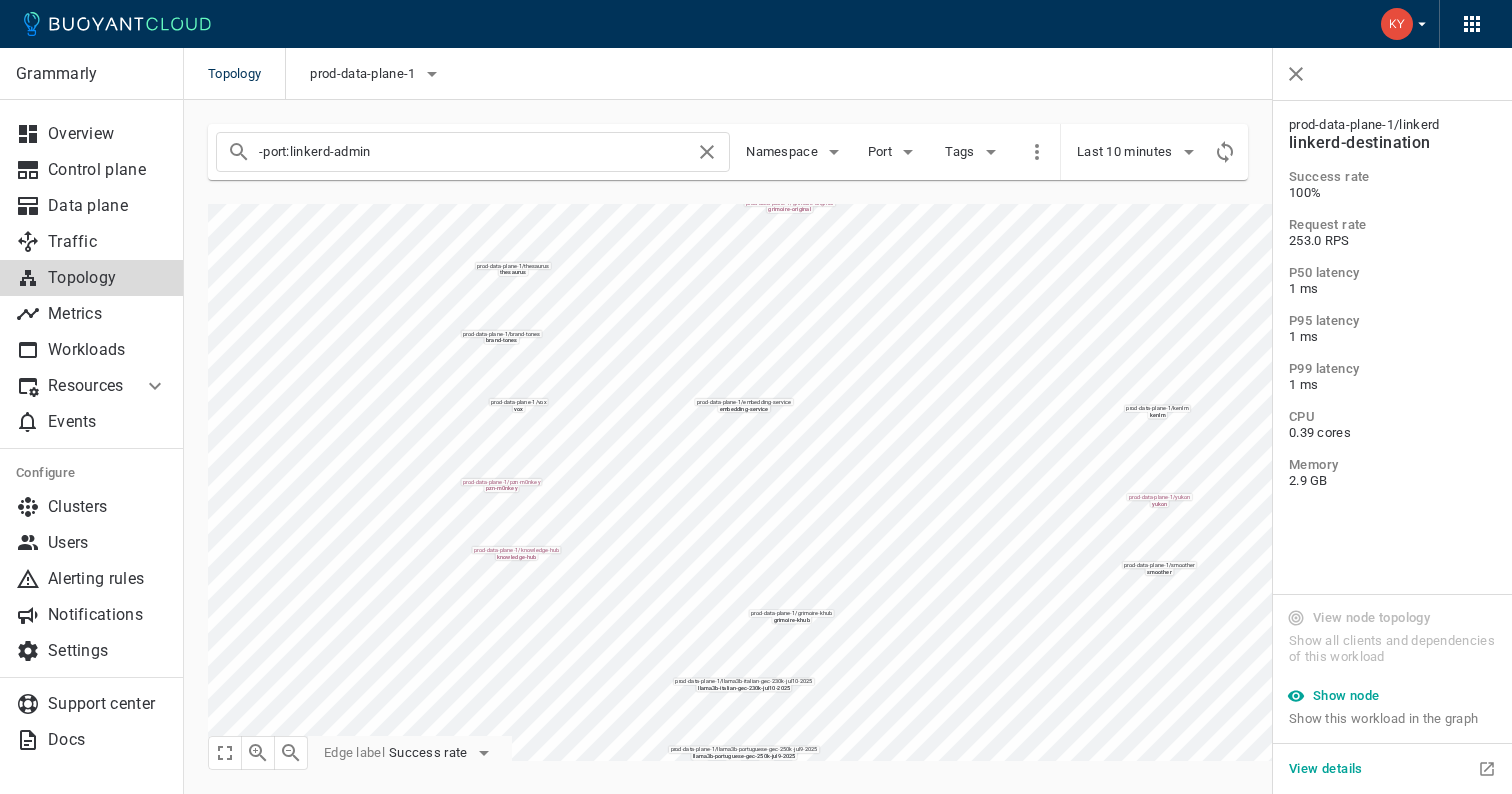 click on "Grammarly Overview Control plane Data plane Traffic Topology Metrics Workloads Resources Managed Linkerd Policy Multi-cluster Events Configure Clusters Users Alerting rules Notifications Settings Support center Docs -port:linkerd-admin Namespace Port Tags Last 10 minutes prod-data-plane-1  /  kenlm kenlm prod-data-plane-1  /  ngrams ngrams prod-data-plane-1  /  common-api common-api-sandbox prod-data-plane-1  /  spellcheck spellcheck-sandbox prod-data-plane-1  /  composer-aux composer-aux prod-data-plane-1  /  common-api common-api prod-data-plane-1  /  gorgany gorgany prod-data-plane-1  /  grimoire-we grimoire-we prod-data-plane-1  /  chimera chimera prod-data-plane-1  /  grimoire-athena grimoire-[PERSON_NAME] prod-data-plane-1  /  tone-ai-personable tone-ai-personable prod-data-plane-1  /  poppins poppins prod-data-plane-1  /  galadriel-g4dn galadriel-g4dn prod-data-plane-1  /  gandalf gandalf prod-data-plane-1  /  grimoire-p13n grimoire-p13n prod-data-plane-1  /  knowledge-hub knowledge-hub prod-data-plane-1  /" at bounding box center (848, 446) 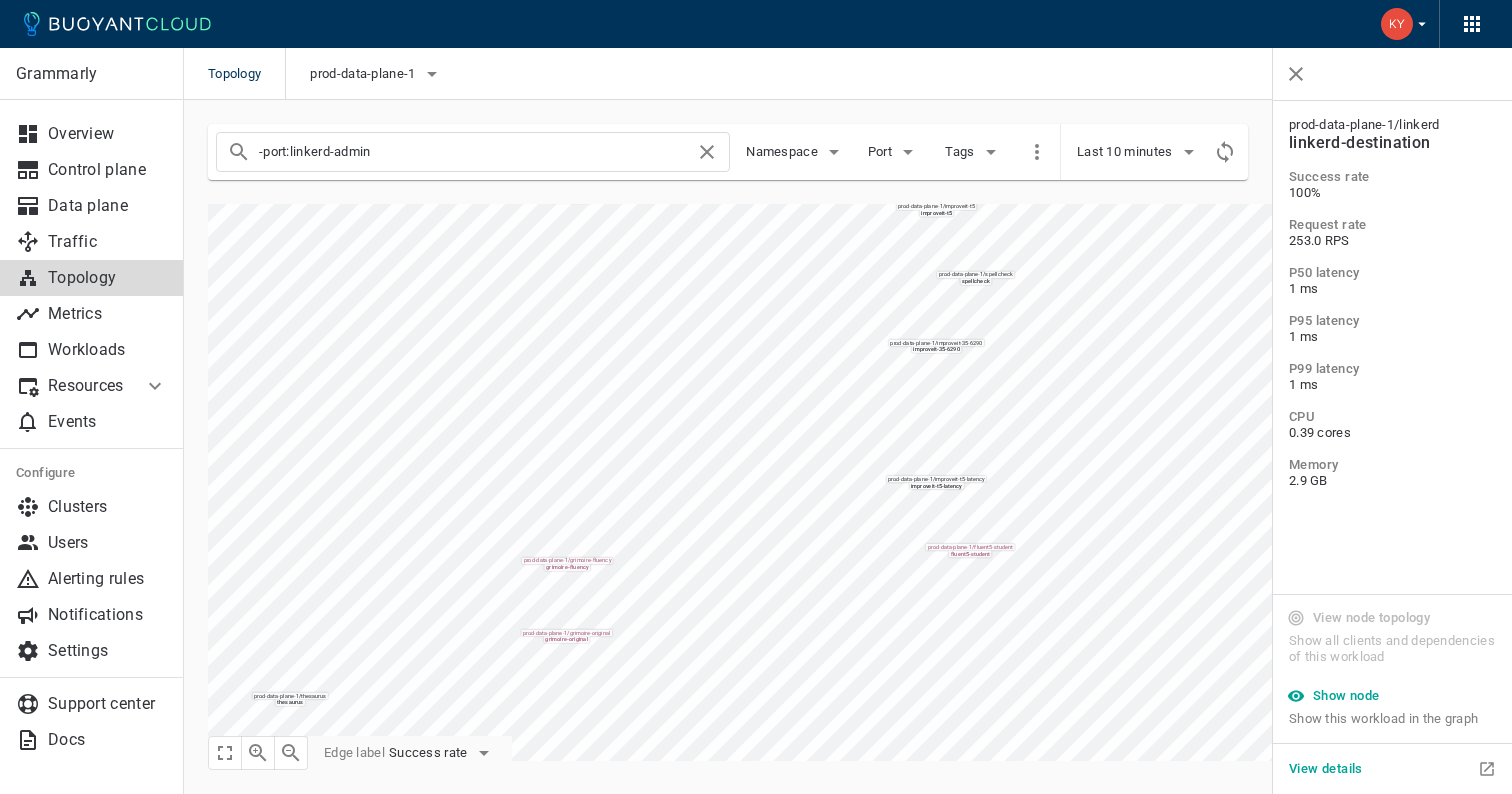 click on "prod-data-plane-1  /  [PERSON_NAME] prod-data-plane-1  /  ngrams ngrams prod-data-plane-1  /  common-api common-api-sandbox prod-data-plane-1  /  spellcheck spellcheck-sandbox prod-data-plane-1  /  composer-aux composer-aux prod-data-plane-1  /  common-api common-api prod-data-plane-1  /  gorgany gorgany prod-data-plane-1  /  grimoire-we grimoire-we prod-data-plane-1  /  chimera chimera prod-data-plane-1  /  grimoire-athena grimoire-[PERSON_NAME] prod-data-plane-1  /  tone-ai-personable tone-ai-personable prod-data-plane-1  /  poppins poppins prod-data-plane-1  /  galadriel-g4dn galadriel-g4dn prod-data-plane-1  /  gandalf gandalf prod-data-plane-1  /  grimoire-p13n grimoire-p13n prod-data-plane-1  /  knowledge-hub knowledge-hub prod-data-plane-1  /  grimoire-llmapi grimoire-llmapi prod-data-plane-1  /  parsley parsley prod-data-plane-1  /  grimoire-clarity grimoire-clarity prod-data-plane-1  /  [PERSON_NAME] prod-data-plane-1  /  grimoire-gec grimoire-gec prod-data-plane-1  /  vox vox prod-data-plane-1  /   /" at bounding box center [836, 470] 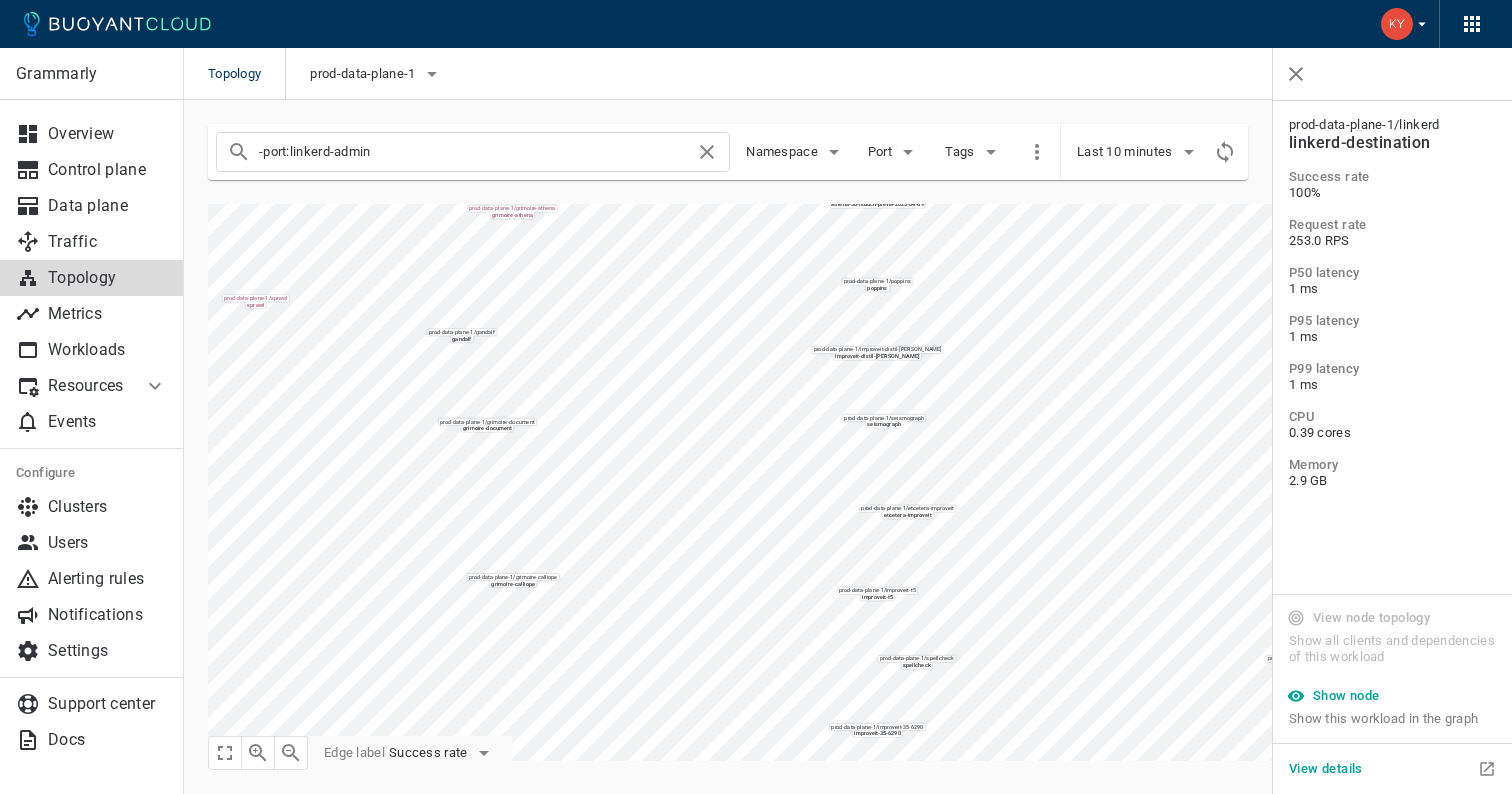 click on "Grammarly Overview Control plane Data plane Traffic Topology Metrics Workloads Resources Managed Linkerd Policy Multi-cluster Events Configure Clusters Users Alerting rules Notifications Settings Support center Docs -port:linkerd-admin Namespace Port Tags Last 10 minutes prod-data-plane-1  /  kenlm kenlm prod-data-plane-1  /  ngrams ngrams prod-data-plane-1  /  common-api common-api-sandbox prod-data-plane-1  /  spellcheck spellcheck-sandbox prod-data-plane-1  /  composer-aux composer-aux prod-data-plane-1  /  common-api common-api prod-data-plane-1  /  gorgany gorgany prod-data-plane-1  /  grimoire-we grimoire-we prod-data-plane-1  /  chimera chimera prod-data-plane-1  /  grimoire-athena grimoire-[PERSON_NAME] prod-data-plane-1  /  tone-ai-personable tone-ai-personable prod-data-plane-1  /  poppins poppins prod-data-plane-1  /  galadriel-g4dn galadriel-g4dn prod-data-plane-1  /  gandalf gandalf prod-data-plane-1  /  grimoire-p13n grimoire-p13n prod-data-plane-1  /  knowledge-hub knowledge-hub prod-data-plane-1  /" at bounding box center (848, 446) 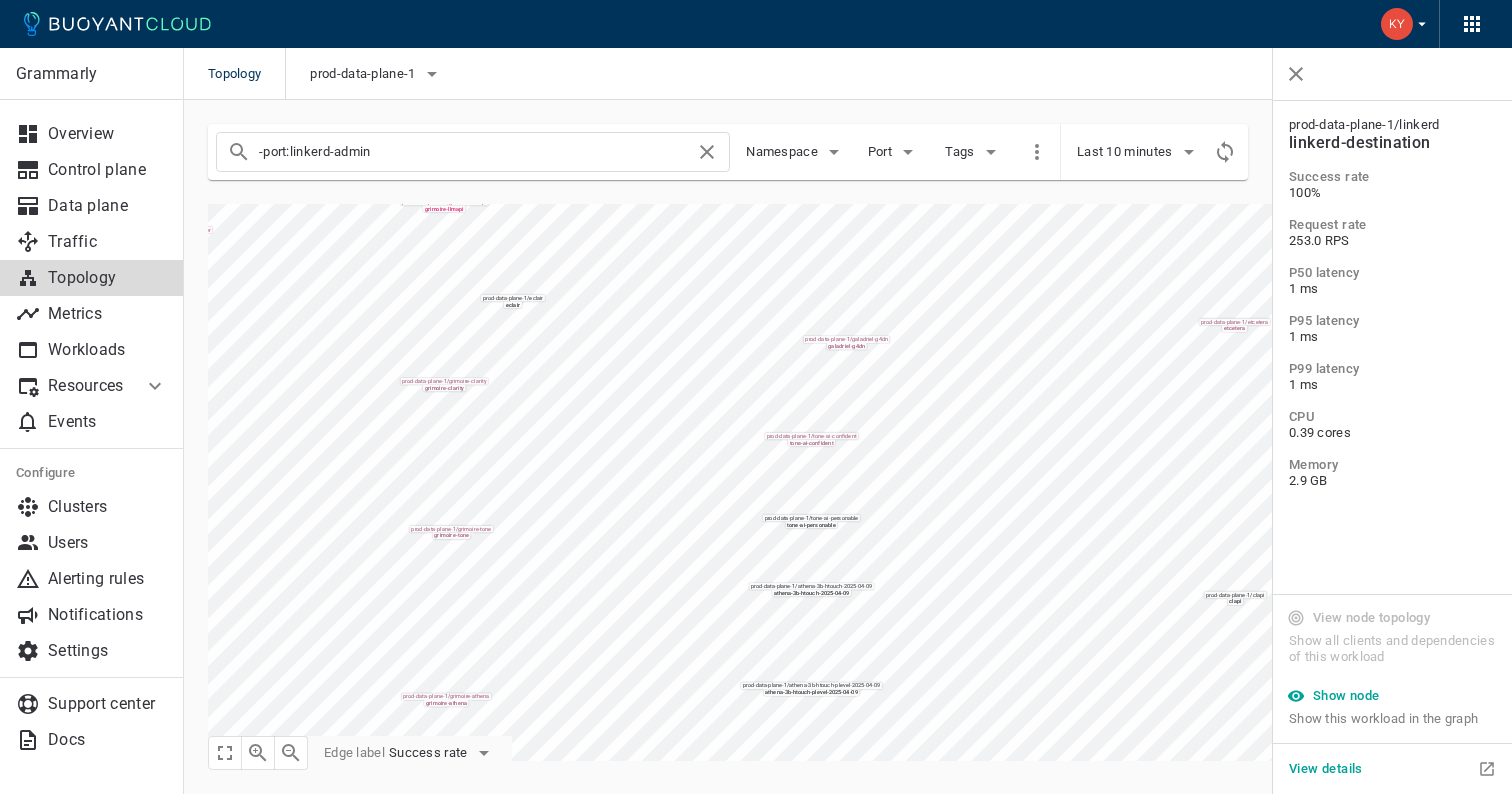 click on "Topology prod-data-plane-1 Grammarly Overview Control plane Data plane Traffic Topology Metrics Workloads Resources Managed Linkerd Policy Multi-cluster Events Configure Clusters Users Alerting rules Notifications Settings Support center Docs -port:linkerd-admin Namespace Port Tags Last 10 minutes prod-data-plane-1  /  kenlm kenlm prod-data-plane-1  /  ngrams ngrams prod-data-plane-1  /  common-api common-api-sandbox prod-data-plane-1  /  spellcheck spellcheck-sandbox prod-data-plane-1  /  composer-aux composer-aux prod-data-plane-1  /  common-api common-api prod-data-plane-1  /  gorgany gorgany prod-data-plane-1  /  grimoire-we grimoire-we prod-data-plane-1  /  chimera chimera prod-data-plane-1  /  grimoire-athena grimoire-[PERSON_NAME] prod-data-plane-1  /  tone-ai-personable tone-ai-personable prod-data-plane-1  /  poppins poppins prod-data-plane-1  /  galadriel-g4dn galadriel-g4dn prod-data-plane-1  /  gandalf gandalf prod-data-plane-1  /  grimoire-p13n grimoire-p13n prod-data-plane-1  /   /   /" at bounding box center [756, 397] 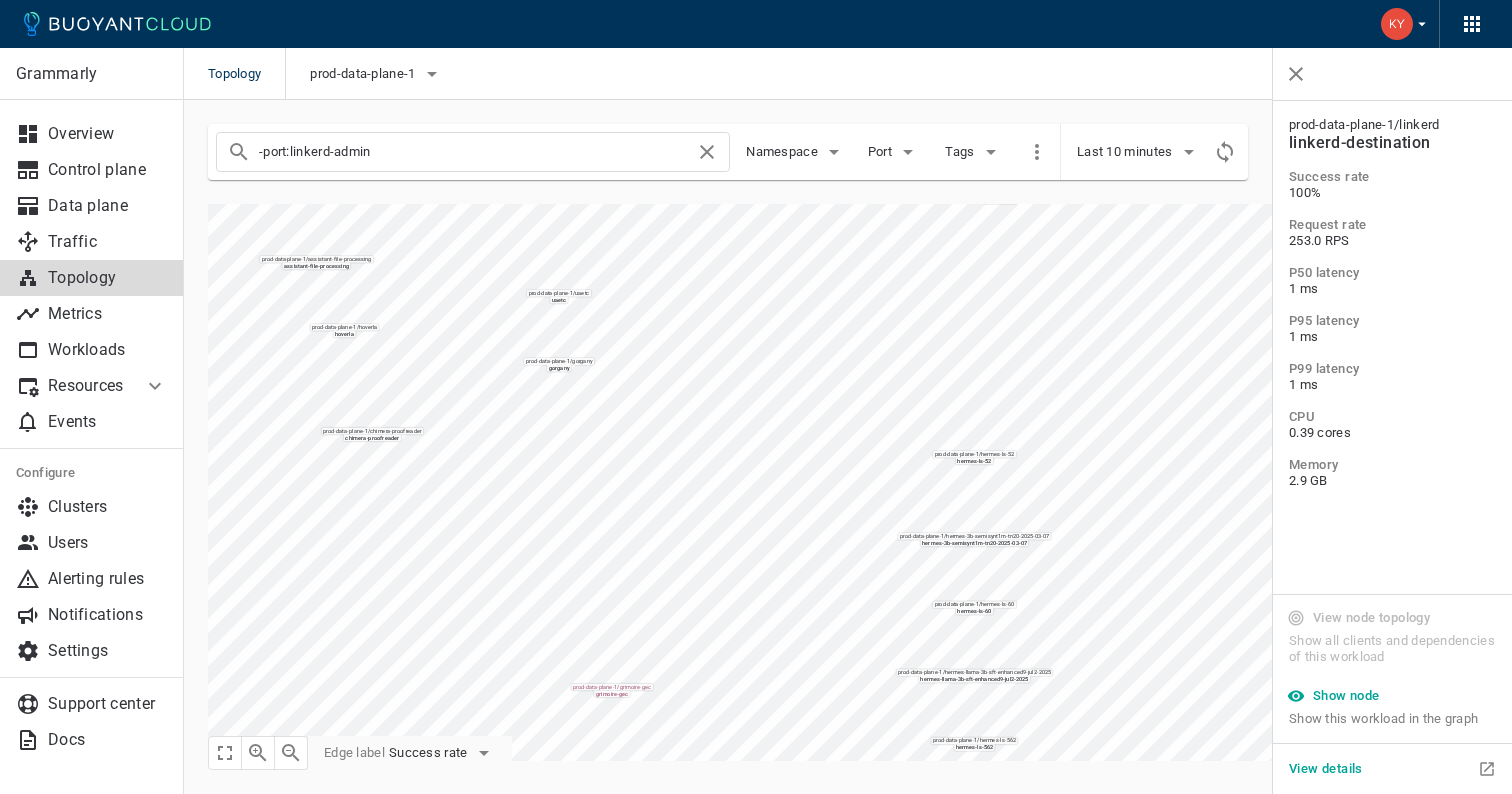 click on "Topology prod-data-plane-1 Grammarly Overview Control plane Data plane Traffic Topology Metrics Workloads Resources Managed Linkerd Policy Multi-cluster Events Configure Clusters Users Alerting rules Notifications Settings Support center Docs -port:linkerd-admin Namespace Port Tags Last 10 minutes prod-data-plane-1  /  kenlm kenlm prod-data-plane-1  /  ngrams ngrams prod-data-plane-1  /  common-api common-api-sandbox prod-data-plane-1  /  spellcheck spellcheck-sandbox prod-data-plane-1  /  composer-aux composer-aux prod-data-plane-1  /  common-api common-api prod-data-plane-1  /  gorgany gorgany prod-data-plane-1  /  grimoire-we grimoire-we prod-data-plane-1  /  chimera chimera prod-data-plane-1  /  grimoire-athena grimoire-[PERSON_NAME] prod-data-plane-1  /  tone-ai-personable tone-ai-personable prod-data-plane-1  /  poppins poppins prod-data-plane-1  /  galadriel-g4dn galadriel-g4dn prod-data-plane-1  /  gandalf gandalf prod-data-plane-1  /  grimoire-p13n grimoire-p13n prod-data-plane-1  /   /   /" at bounding box center [756, 397] 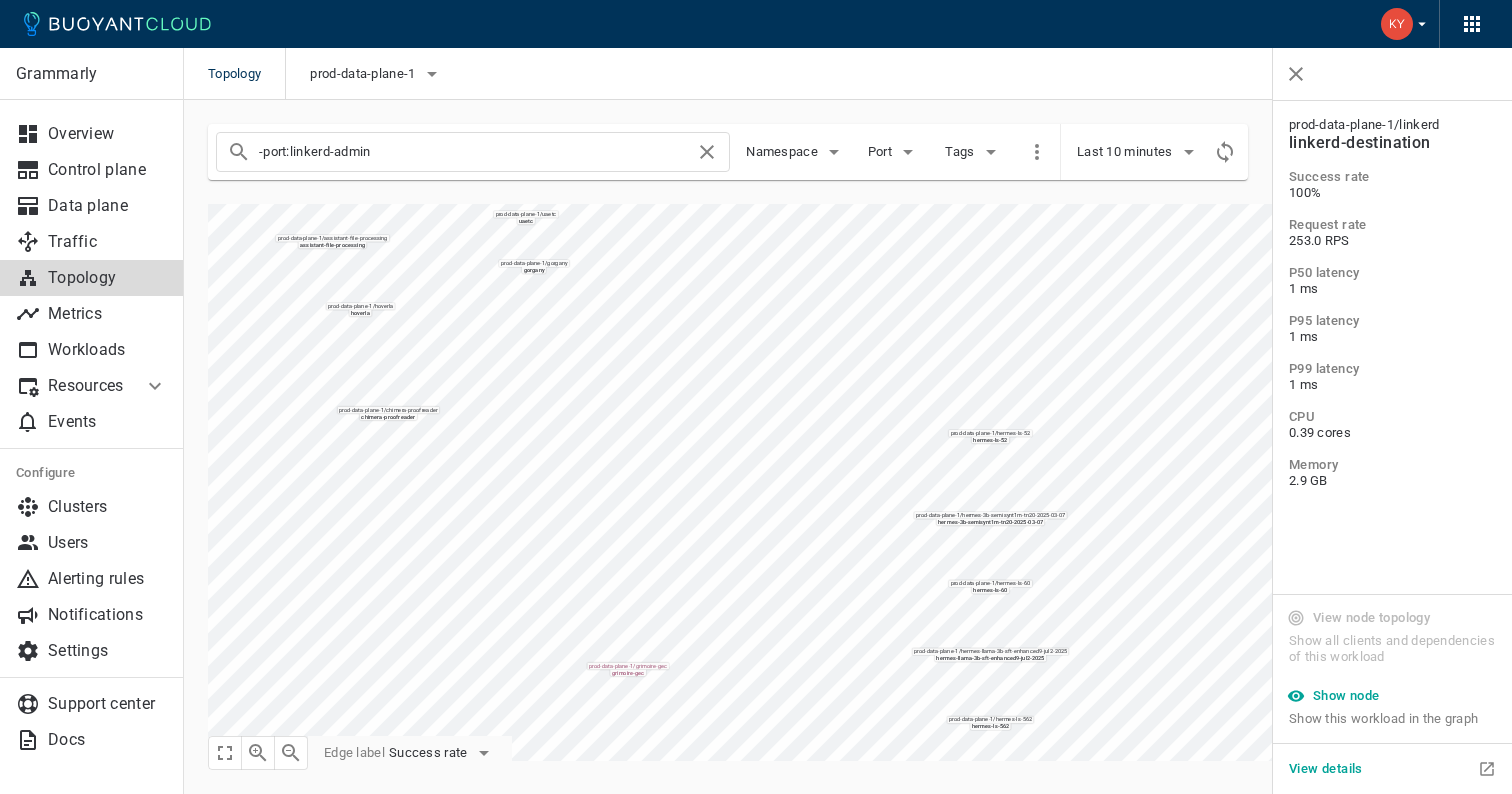 click on "Topology prod-data-plane-1 Grammarly Overview Control plane Data plane Traffic Topology Metrics Workloads Resources Managed Linkerd Policy Multi-cluster Events Configure Clusters Users Alerting rules Notifications Settings Support center Docs -port:linkerd-admin Namespace Port Tags Last 10 minutes prod-data-plane-1  /  kenlm kenlm prod-data-plane-1  /  ngrams ngrams prod-data-plane-1  /  common-api common-api-sandbox prod-data-plane-1  /  spellcheck spellcheck-sandbox prod-data-plane-1  /  composer-aux composer-aux prod-data-plane-1  /  common-api common-api prod-data-plane-1  /  gorgany gorgany prod-data-plane-1  /  grimoire-we grimoire-we prod-data-plane-1  /  chimera chimera prod-data-plane-1  /  grimoire-athena grimoire-[PERSON_NAME] prod-data-plane-1  /  tone-ai-personable tone-ai-personable prod-data-plane-1  /  poppins poppins prod-data-plane-1  /  galadriel-g4dn galadriel-g4dn prod-data-plane-1  /  gandalf gandalf prod-data-plane-1  /  grimoire-p13n grimoire-p13n prod-data-plane-1  /   /   /" at bounding box center [756, 397] 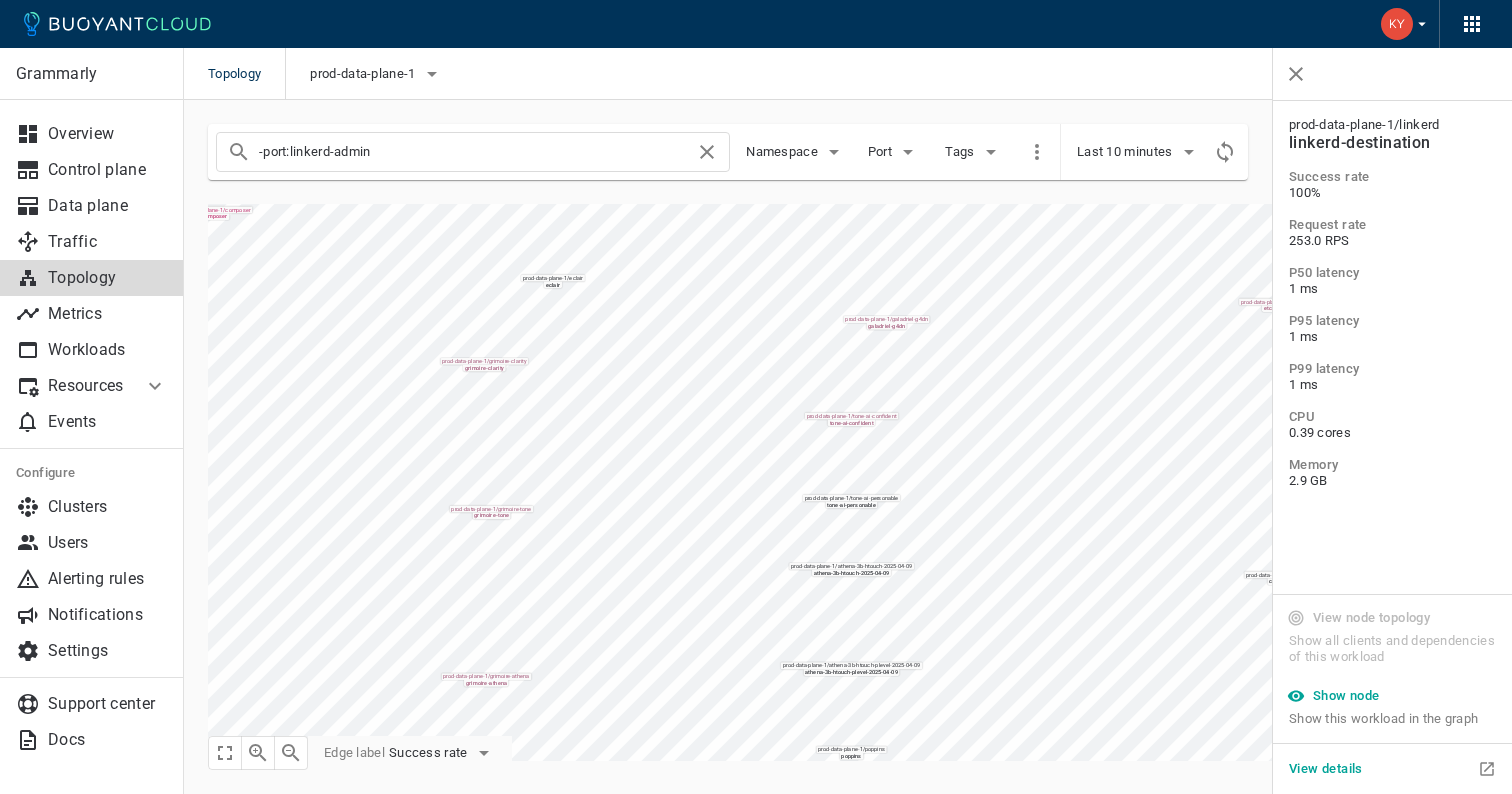 click on "Topology prod-data-plane-1 Grammarly Overview Control plane Data plane Traffic Topology Metrics Workloads Resources Managed Linkerd Policy Multi-cluster Events Configure Clusters Users Alerting rules Notifications Settings Support center Docs -port:linkerd-admin Namespace Port Tags Last 10 minutes prod-data-plane-1  /  kenlm kenlm prod-data-plane-1  /  ngrams ngrams prod-data-plane-1  /  common-api common-api-sandbox prod-data-plane-1  /  spellcheck spellcheck-sandbox prod-data-plane-1  /  composer-aux composer-aux prod-data-plane-1  /  common-api common-api prod-data-plane-1  /  gorgany gorgany prod-data-plane-1  /  grimoire-we grimoire-we prod-data-plane-1  /  chimera chimera prod-data-plane-1  /  grimoire-athena grimoire-[PERSON_NAME] prod-data-plane-1  /  tone-ai-personable tone-ai-personable prod-data-plane-1  /  poppins poppins prod-data-plane-1  /  galadriel-g4dn galadriel-g4dn prod-data-plane-1  /  gandalf gandalf prod-data-plane-1  /  grimoire-p13n grimoire-p13n prod-data-plane-1  /  knowledge-hub  /   /" at bounding box center [848, 397] 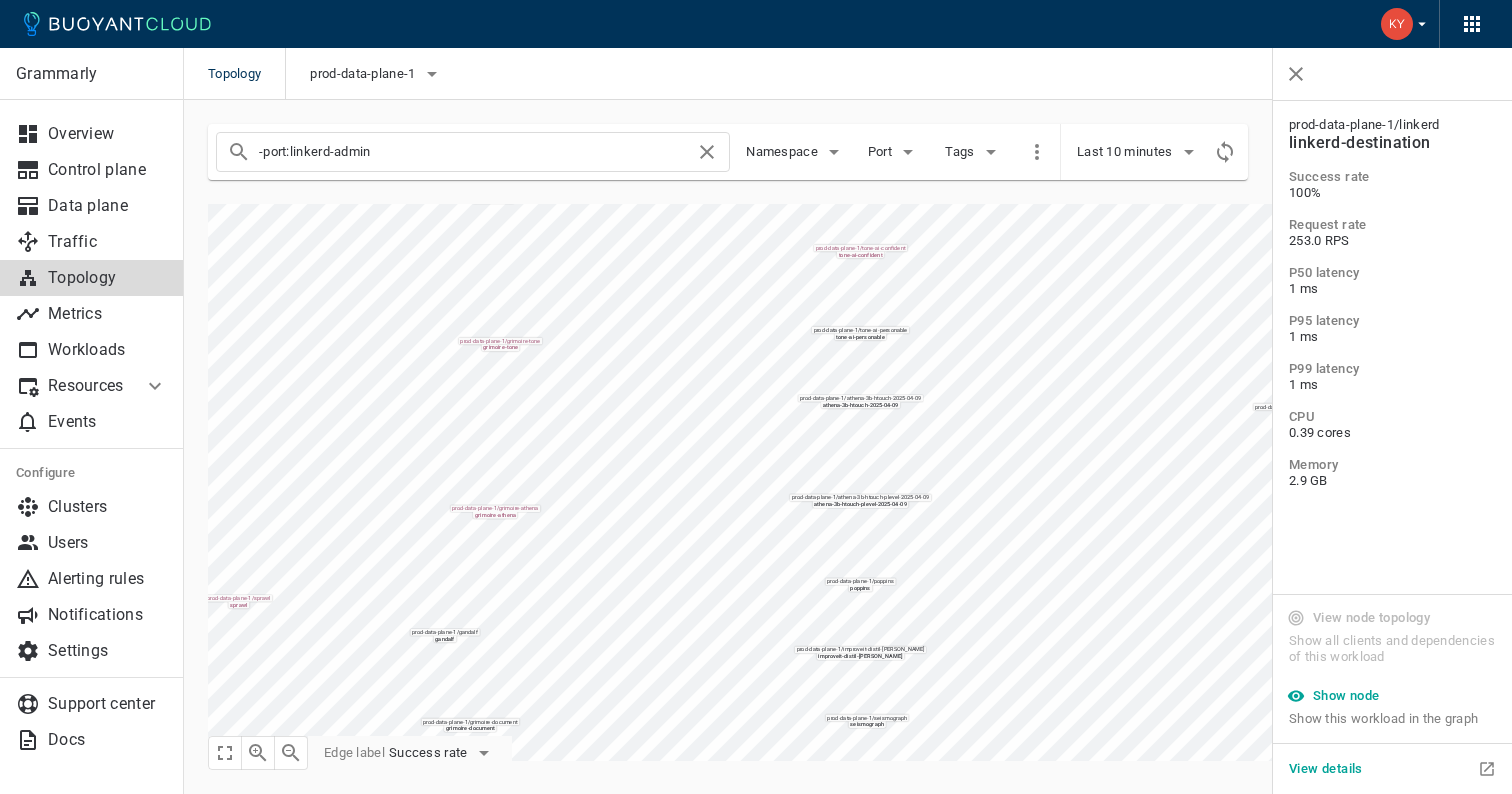 click on "prod-data-plane-1  /  [PERSON_NAME] prod-data-plane-1  /  ngrams ngrams prod-data-plane-1  /  common-api common-api-sandbox prod-data-plane-1  /  spellcheck spellcheck-sandbox prod-data-plane-1  /  composer-aux composer-aux prod-data-plane-1  /  common-api common-api prod-data-plane-1  /  gorgany gorgany prod-data-plane-1  /  grimoire-we grimoire-we prod-data-plane-1  /  chimera chimera prod-data-plane-1  /  grimoire-athena grimoire-[PERSON_NAME] prod-data-plane-1  /  tone-ai-personable tone-ai-personable prod-data-plane-1  /  poppins poppins prod-data-plane-1  /  galadriel-g4dn galadriel-g4dn prod-data-plane-1  /  gandalf gandalf prod-data-plane-1  /  grimoire-p13n grimoire-p13n prod-data-plane-1  /  knowledge-hub knowledge-hub prod-data-plane-1  /  grimoire-llmapi grimoire-llmapi prod-data-plane-1  /  parsley parsley prod-data-plane-1  /  grimoire-clarity grimoire-clarity prod-data-plane-1  /  [PERSON_NAME] prod-data-plane-1  /  grimoire-gec grimoire-gec prod-data-plane-1  /  vox vox prod-data-plane-1  /   /" at bounding box center (836, 470) 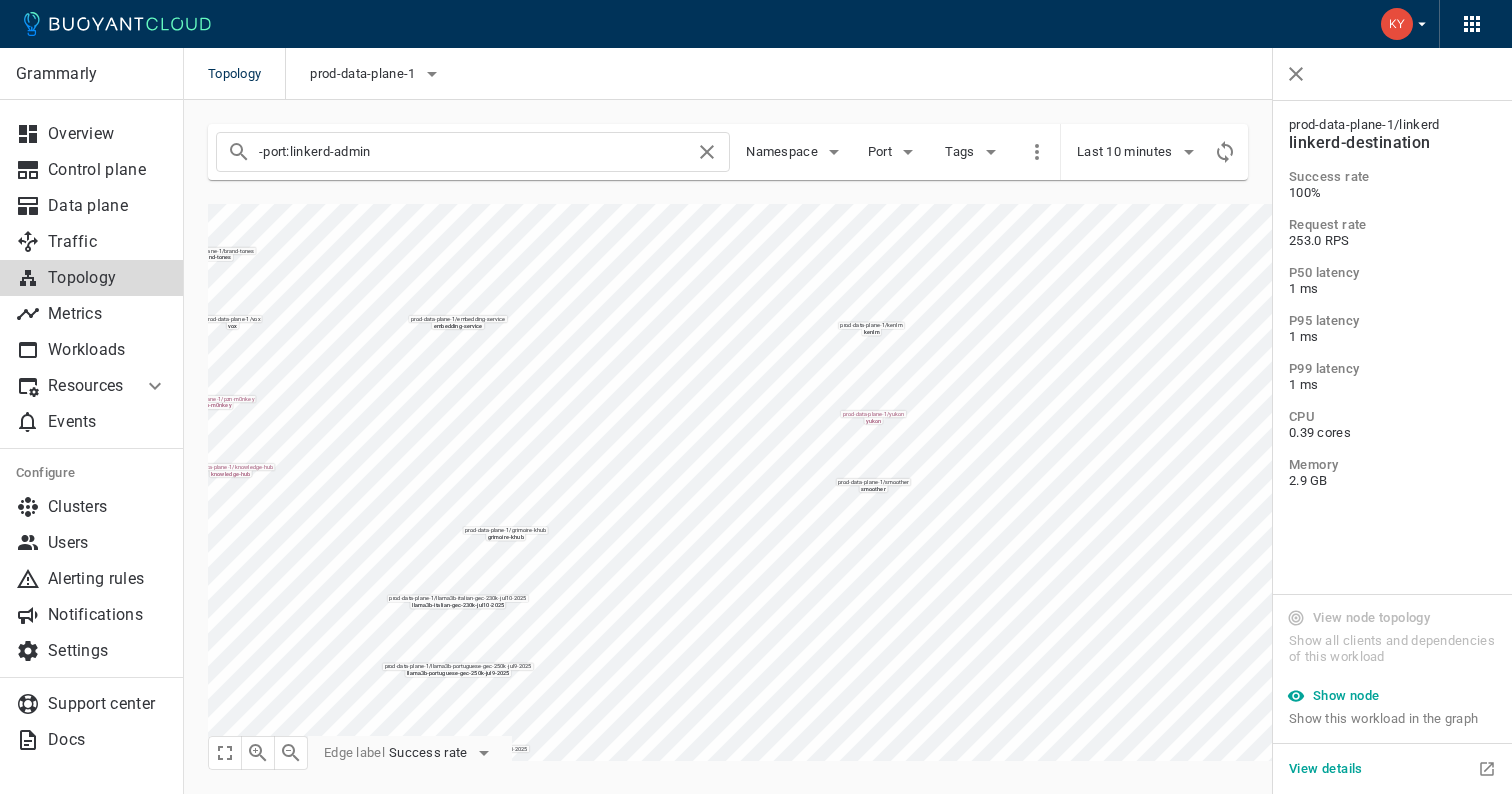 click on "-port:linkerd-admin Namespace Port Tags Last 10 minutes prod-data-plane-1  /  kenlm kenlm prod-data-plane-1  /  ngrams ngrams prod-data-plane-1  /  common-api common-api-sandbox prod-data-plane-1  /  spellcheck spellcheck-sandbox prod-data-plane-1  /  composer-aux composer-aux prod-data-plane-1  /  common-api common-api prod-data-plane-1  /  gorgany gorgany prod-data-plane-1  /  grimoire-we grimoire-we prod-data-plane-1  /  chimera chimera prod-data-plane-1  /  grimoire-[PERSON_NAME]-[PERSON_NAME] prod-data-plane-1  /  tone-ai-personable tone-ai-personable prod-data-plane-1  /  poppins poppins prod-data-plane-1  /  galadriel-g4dn galadriel-g4dn prod-data-plane-1  /  gandalf gandalf prod-data-plane-1  /  grimoire-p13n grimoire-p13n prod-data-plane-1  /  knowledge-hub knowledge-hub prod-data-plane-1  /  grimoire-llmapi grimoire-llmapi prod-data-plane-1  /  parsley parsley prod-data-plane-1  /  grimoire-clarity grimoire-clarity prod-data-plane-1  /  radagast radagast prod-data-plane-1  /  grimoire-gec grimoire-gec" at bounding box center (836, 430) 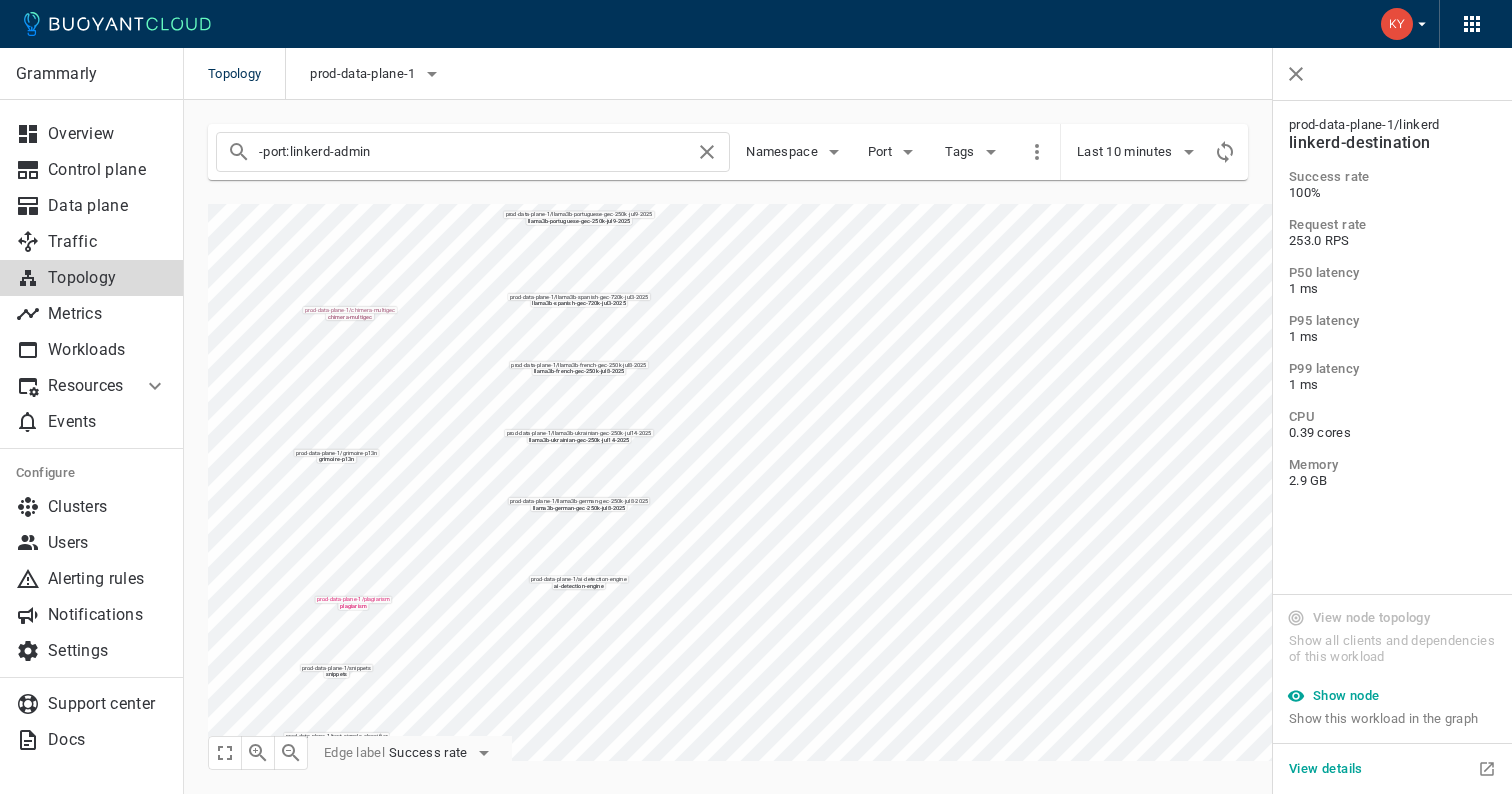 click on "Topology prod-data-plane-1 Grammarly Overview Control plane Data plane Traffic Topology Metrics Workloads Resources Managed Linkerd Policy Multi-cluster Events Configure Clusters Users Alerting rules Notifications Settings Support center Docs -port:linkerd-admin Namespace Port Tags Last 10 minutes prod-data-plane-1  /  kenlm kenlm prod-data-plane-1  /  ngrams ngrams prod-data-plane-1  /  common-api common-api-sandbox prod-data-plane-1  /  spellcheck spellcheck-sandbox prod-data-plane-1  /  composer-aux composer-aux prod-data-plane-1  /  common-api common-api prod-data-plane-1  /  gorgany gorgany prod-data-plane-1  /  grimoire-we grimoire-we prod-data-plane-1  /  chimera chimera prod-data-plane-1  /  grimoire-athena grimoire-[PERSON_NAME] prod-data-plane-1  /  tone-ai-personable tone-ai-personable prod-data-plane-1  /  poppins poppins prod-data-plane-1  /  galadriel-g4dn galadriel-g4dn prod-data-plane-1  /  gandalf gandalf prod-data-plane-1  /  grimoire-p13n grimoire-p13n prod-data-plane-1  /  knowledge-hub  /   /" at bounding box center [848, 397] 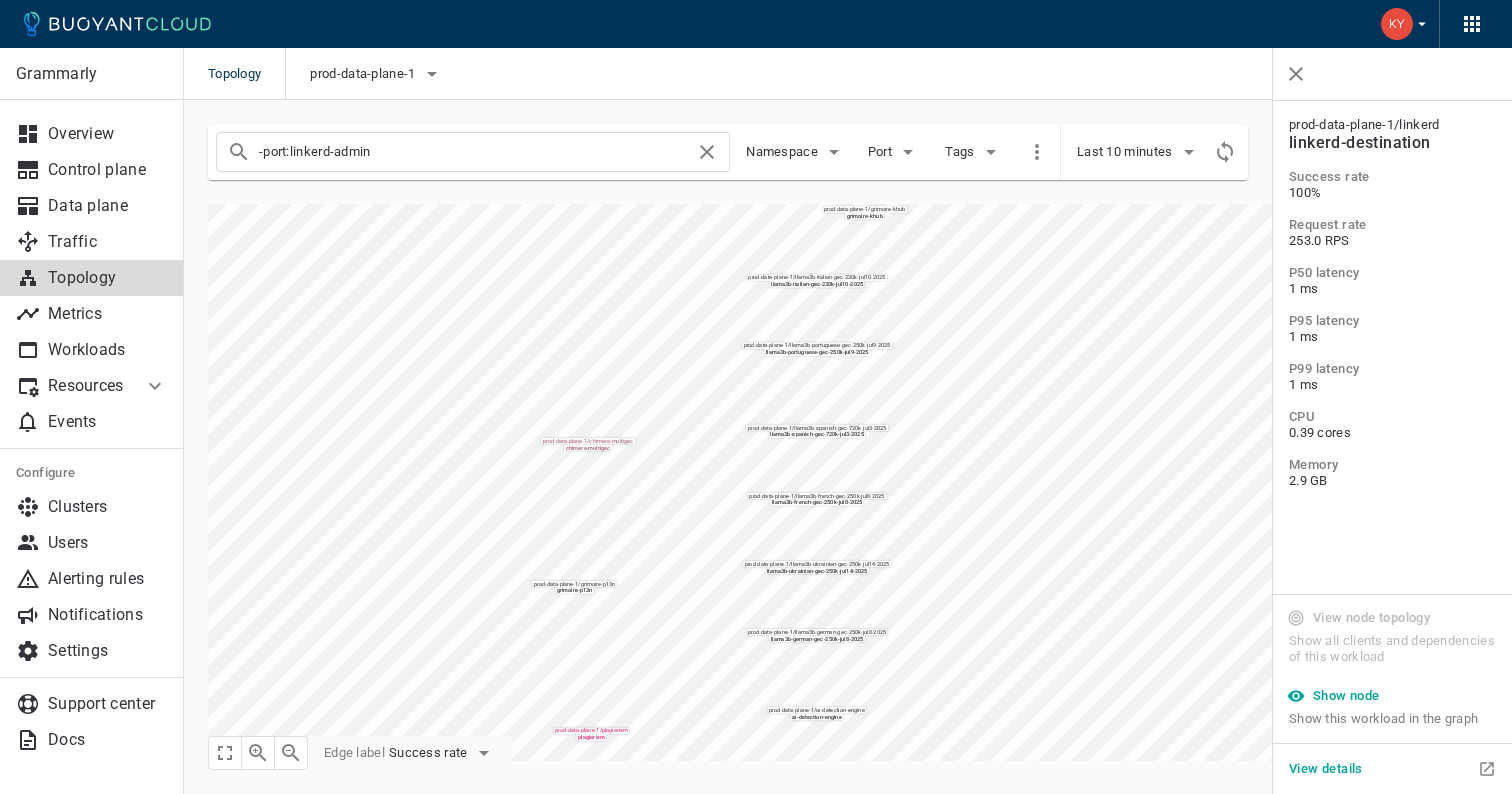 click on "Topology prod-data-plane-1 Grammarly Overview Control plane Data plane Traffic Topology Metrics Workloads Resources Managed Linkerd Policy Multi-cluster Events Configure Clusters Users Alerting rules Notifications Settings Support center Docs -port:linkerd-admin Namespace Port Tags Last 10 minutes prod-data-plane-1  /  kenlm kenlm prod-data-plane-1  /  ngrams ngrams prod-data-plane-1  /  common-api common-api-sandbox prod-data-plane-1  /  spellcheck spellcheck-sandbox prod-data-plane-1  /  composer-aux composer-aux prod-data-plane-1  /  common-api common-api prod-data-plane-1  /  gorgany gorgany prod-data-plane-1  /  grimoire-we grimoire-we prod-data-plane-1  /  chimera chimera prod-data-plane-1  /  grimoire-athena grimoire-[PERSON_NAME] prod-data-plane-1  /  tone-ai-personable tone-ai-personable prod-data-plane-1  /  poppins poppins prod-data-plane-1  /  galadriel-g4dn galadriel-g4dn prod-data-plane-1  /  gandalf gandalf prod-data-plane-1  /  grimoire-p13n grimoire-p13n prod-data-plane-1  /   /   /" at bounding box center [756, 397] 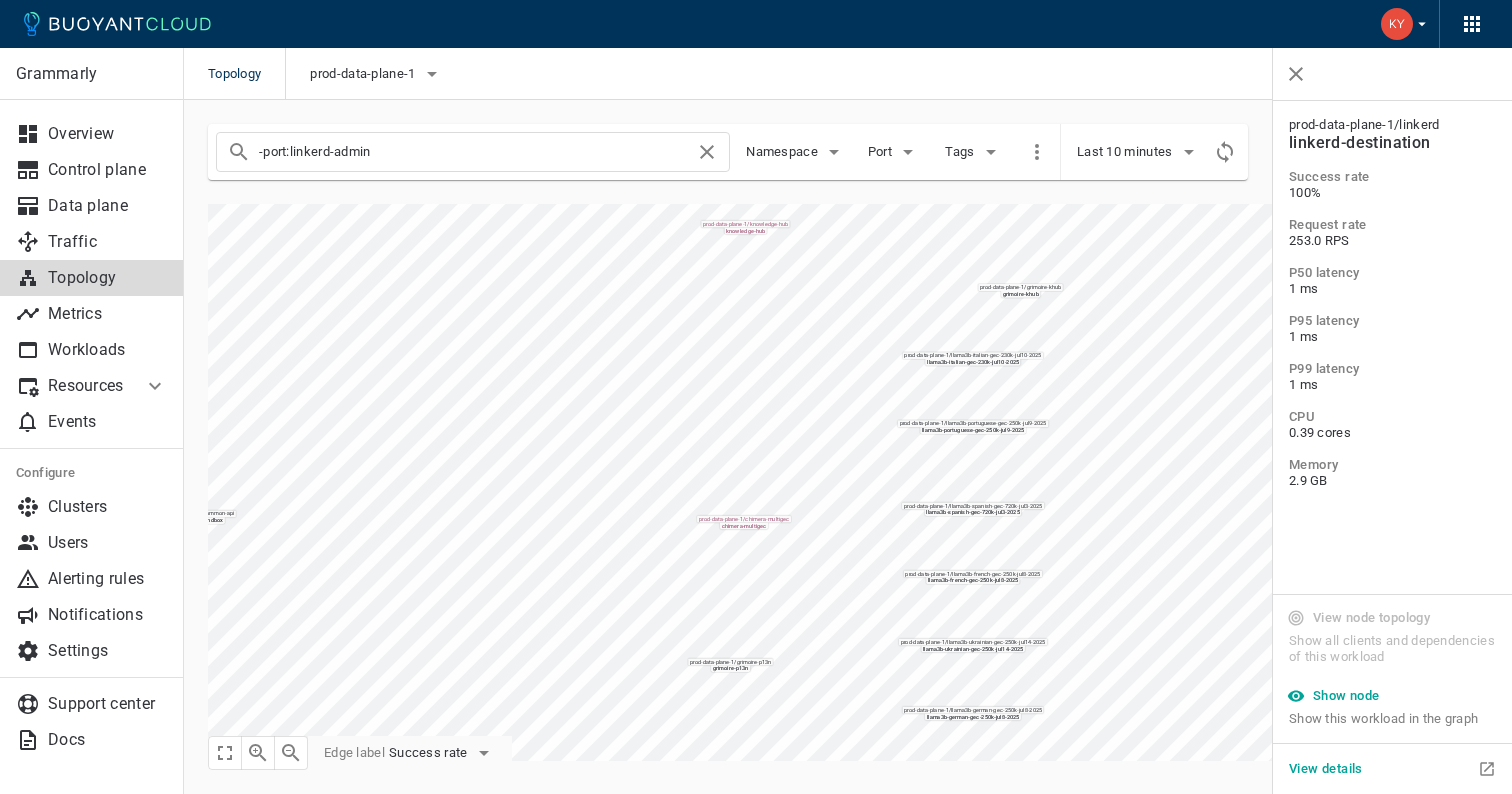 click on "-port:linkerd-admin" at bounding box center [477, 152] 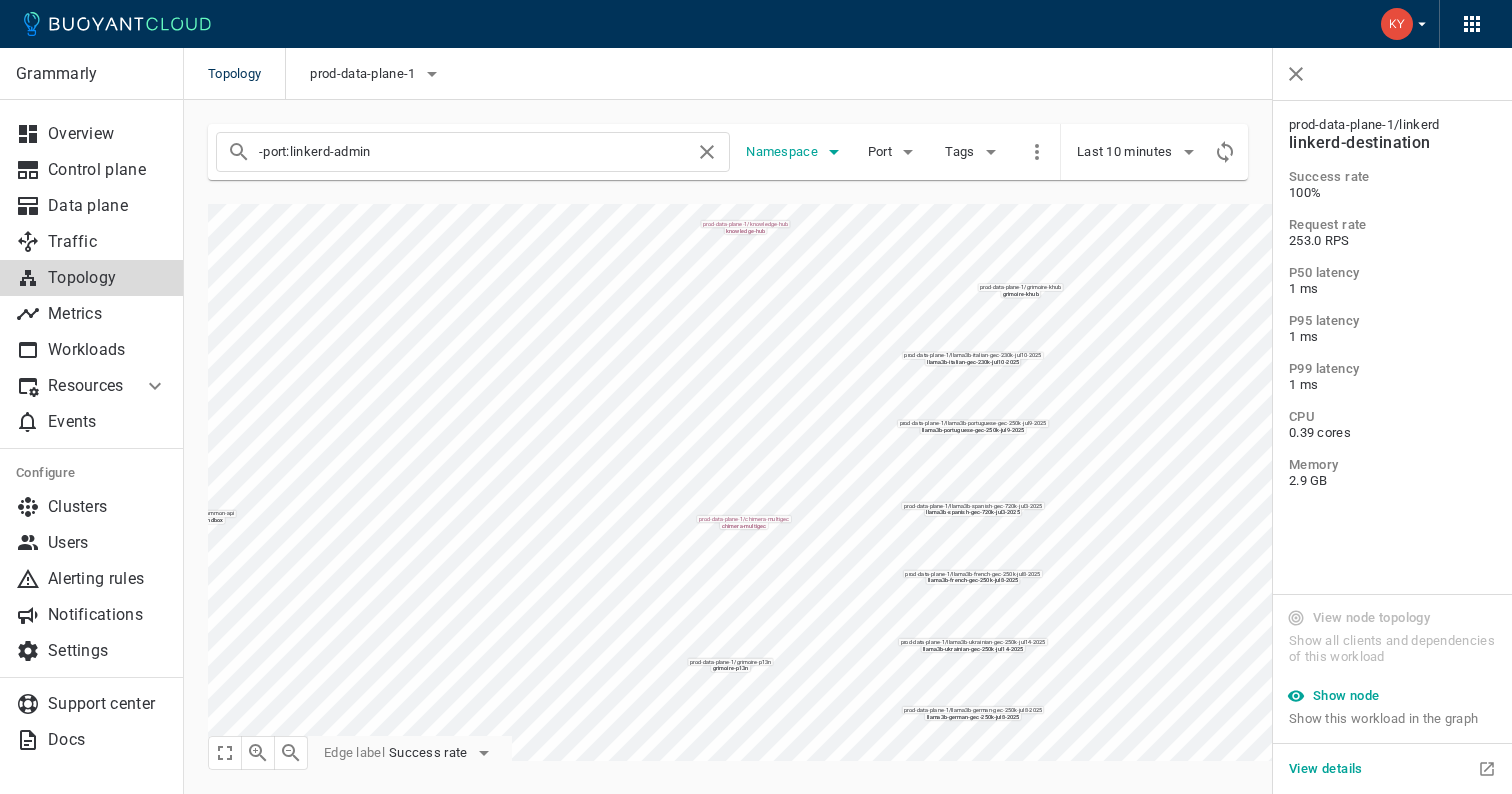 click 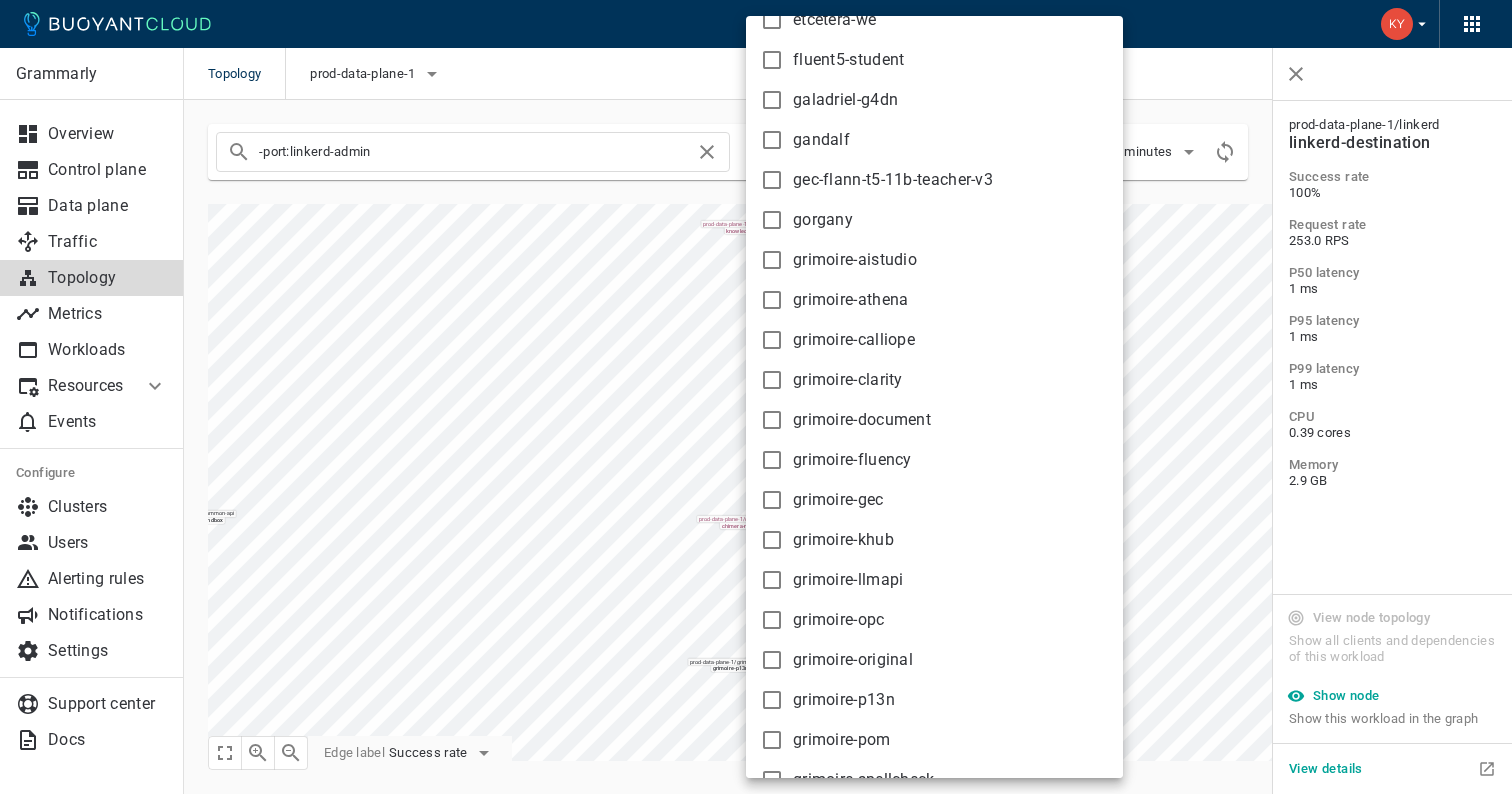 scroll, scrollTop: 1276, scrollLeft: 0, axis: vertical 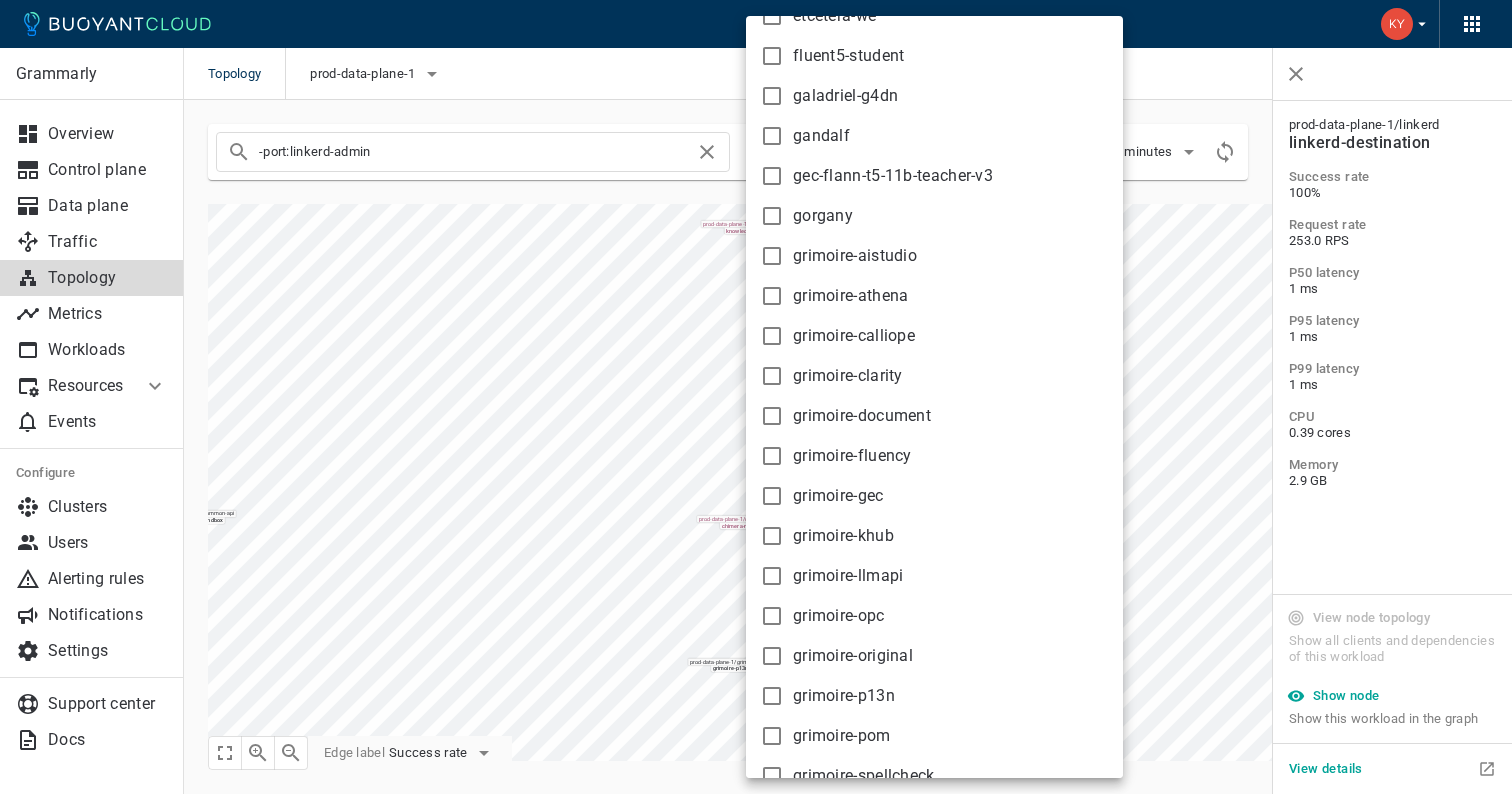 click on "grimoire-clarity" at bounding box center (827, 376) 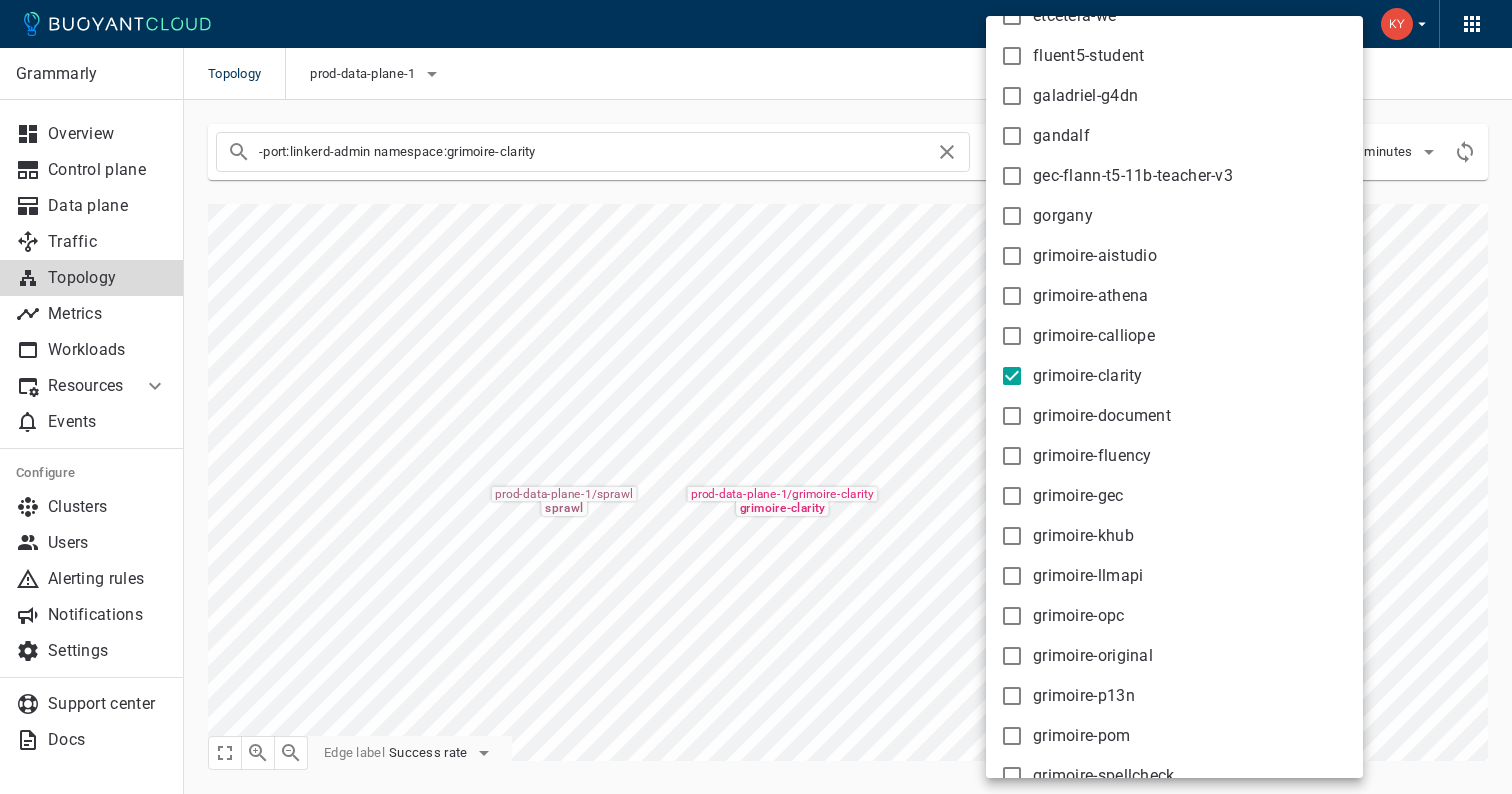click on "grimoire-clarity" at bounding box center (1012, 376) 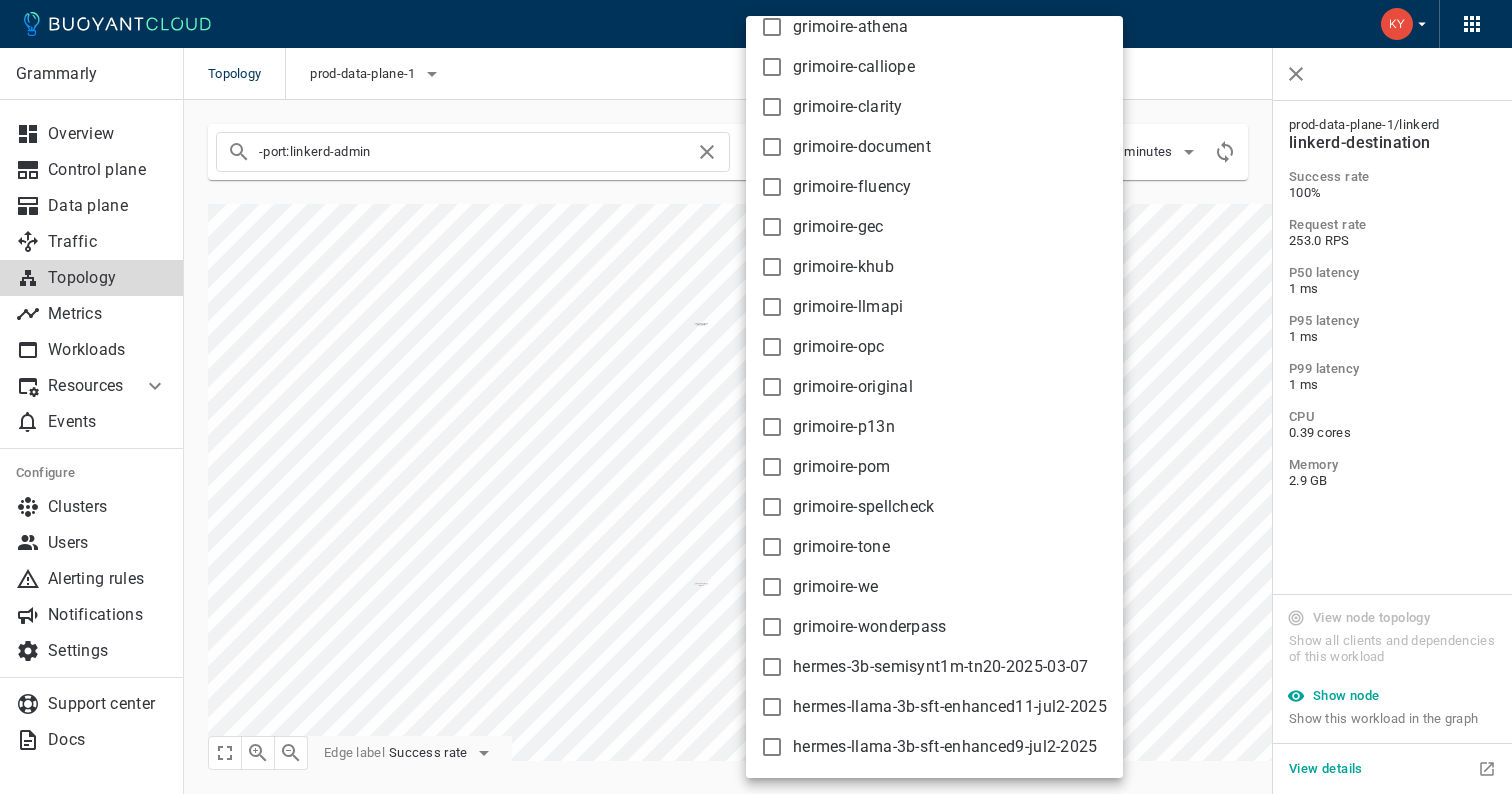 scroll, scrollTop: 1546, scrollLeft: 0, axis: vertical 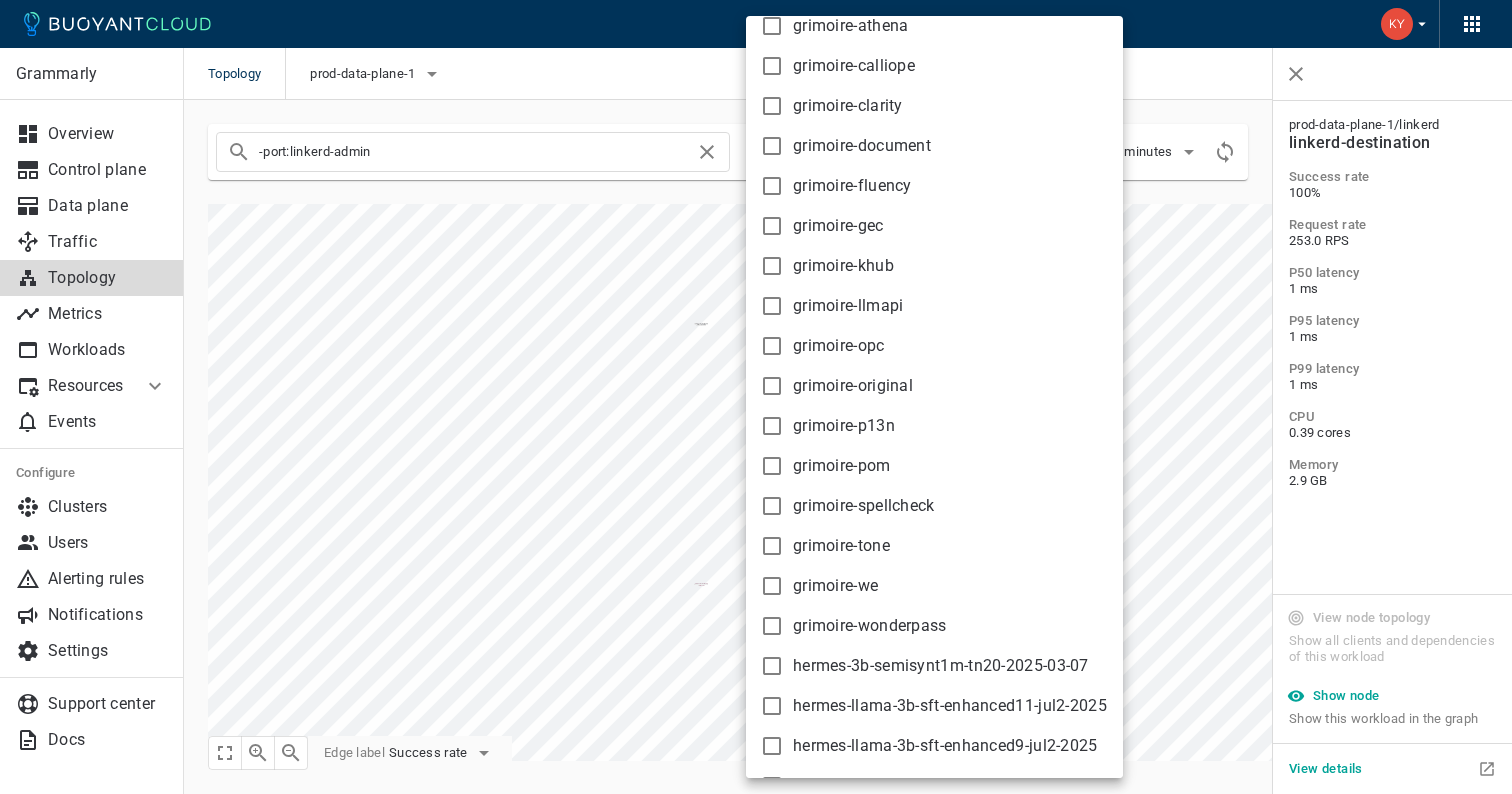 click on "grimoire-wonderpass" at bounding box center [772, 626] 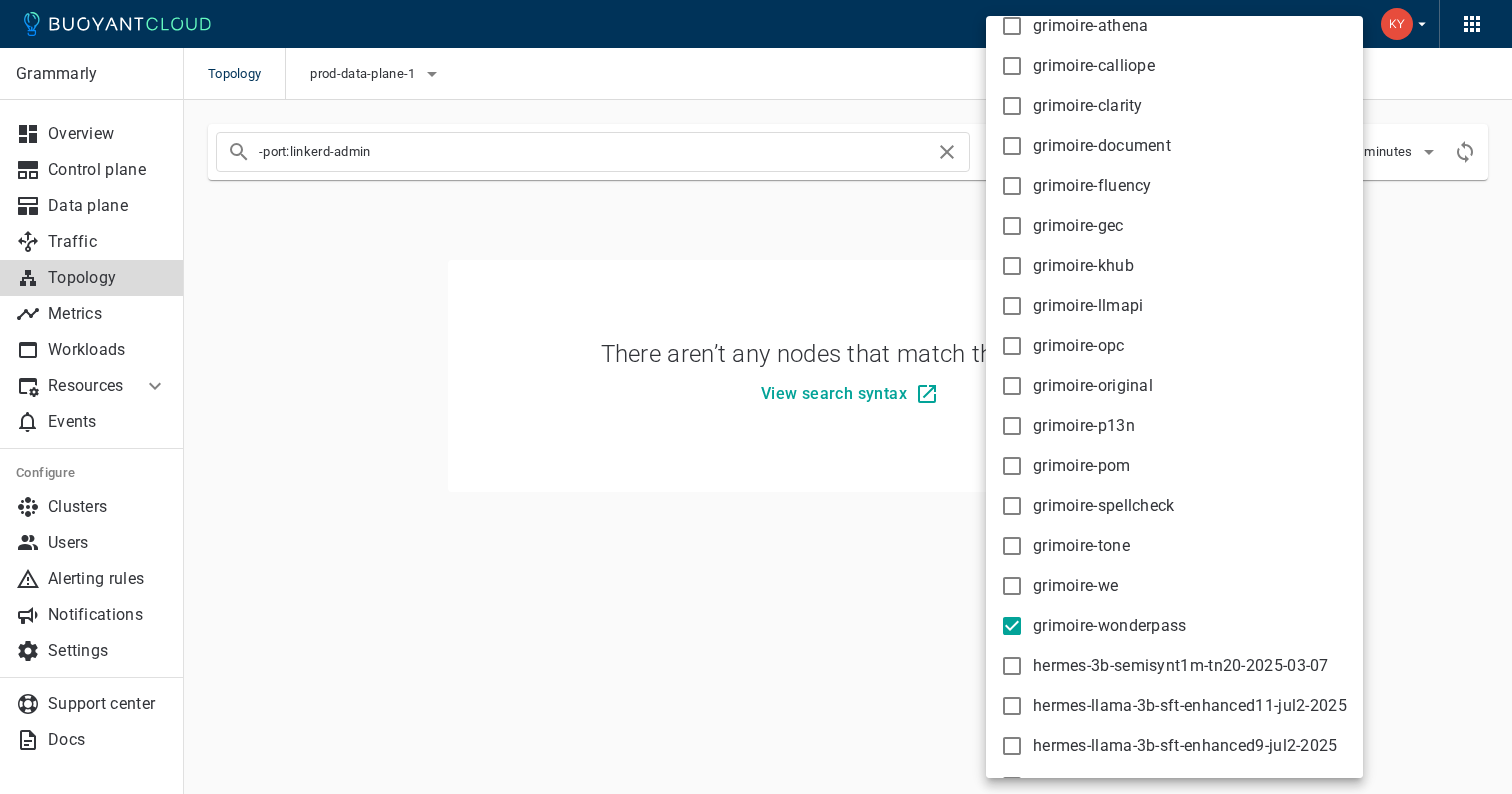 type on "-port:linkerd-admin namespace:grimoire-wonderpass" 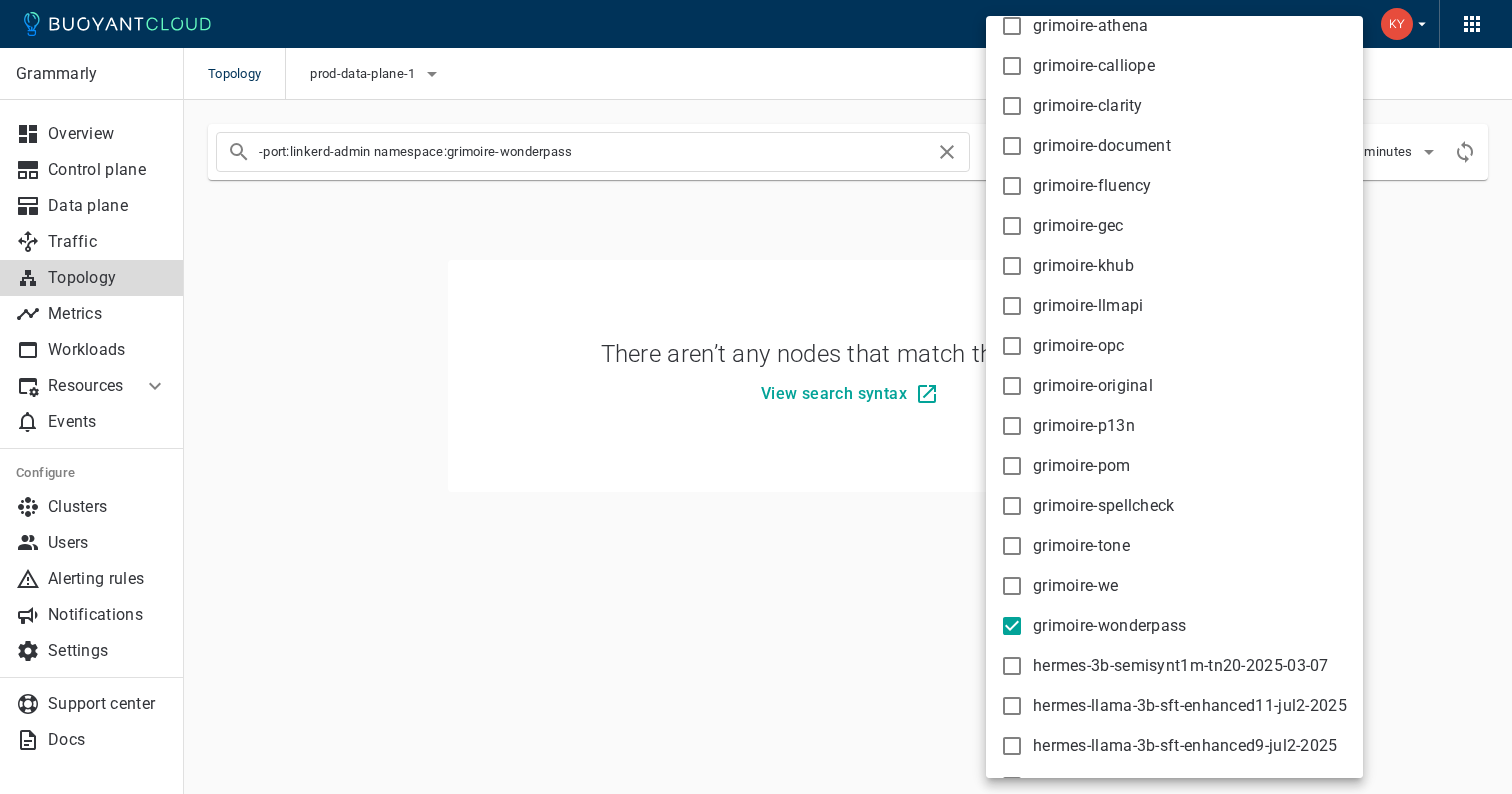 click on "grimoire-wonderpass" at bounding box center [1012, 626] 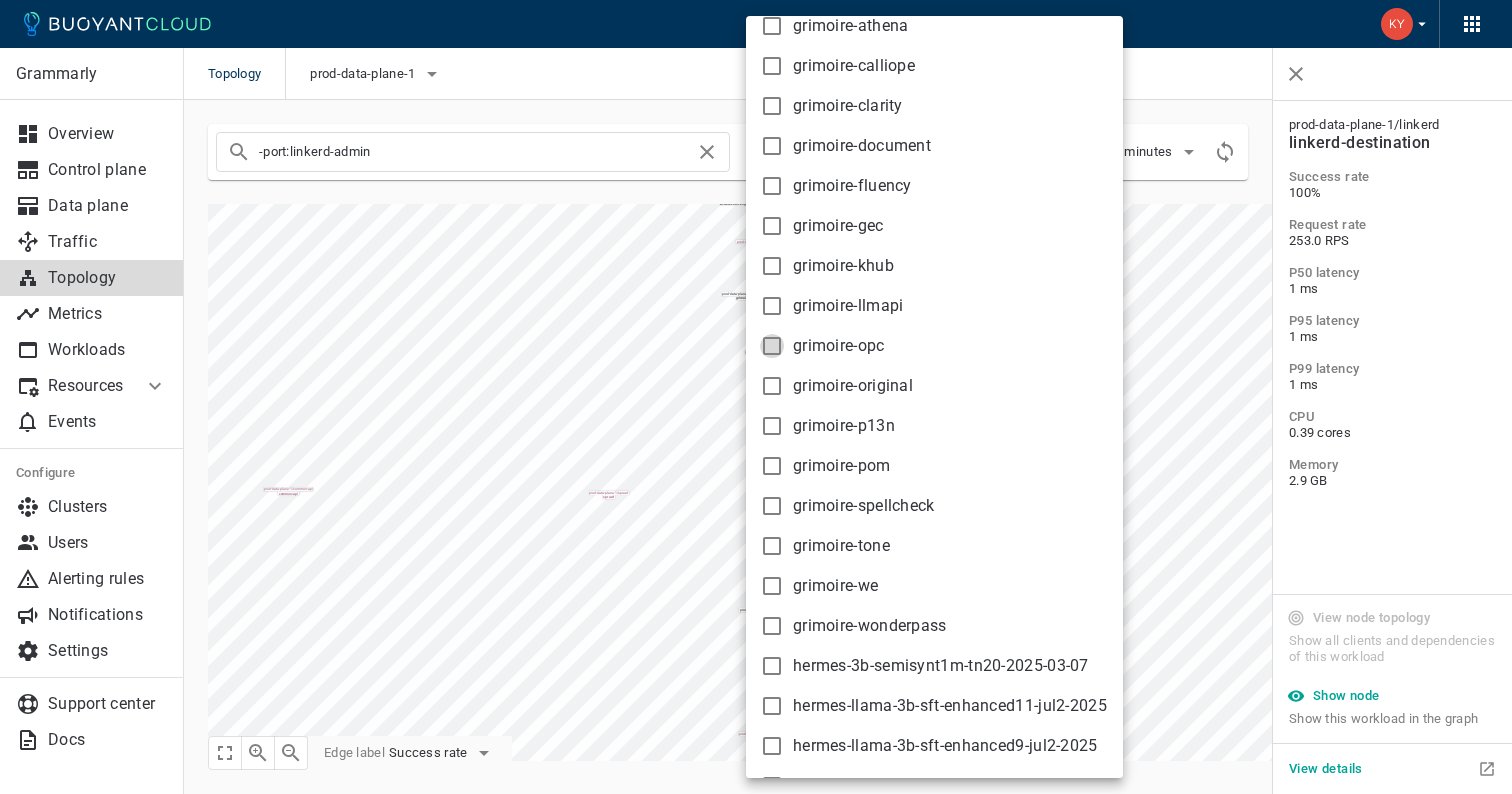 click on "grimoire-opc" at bounding box center [772, 346] 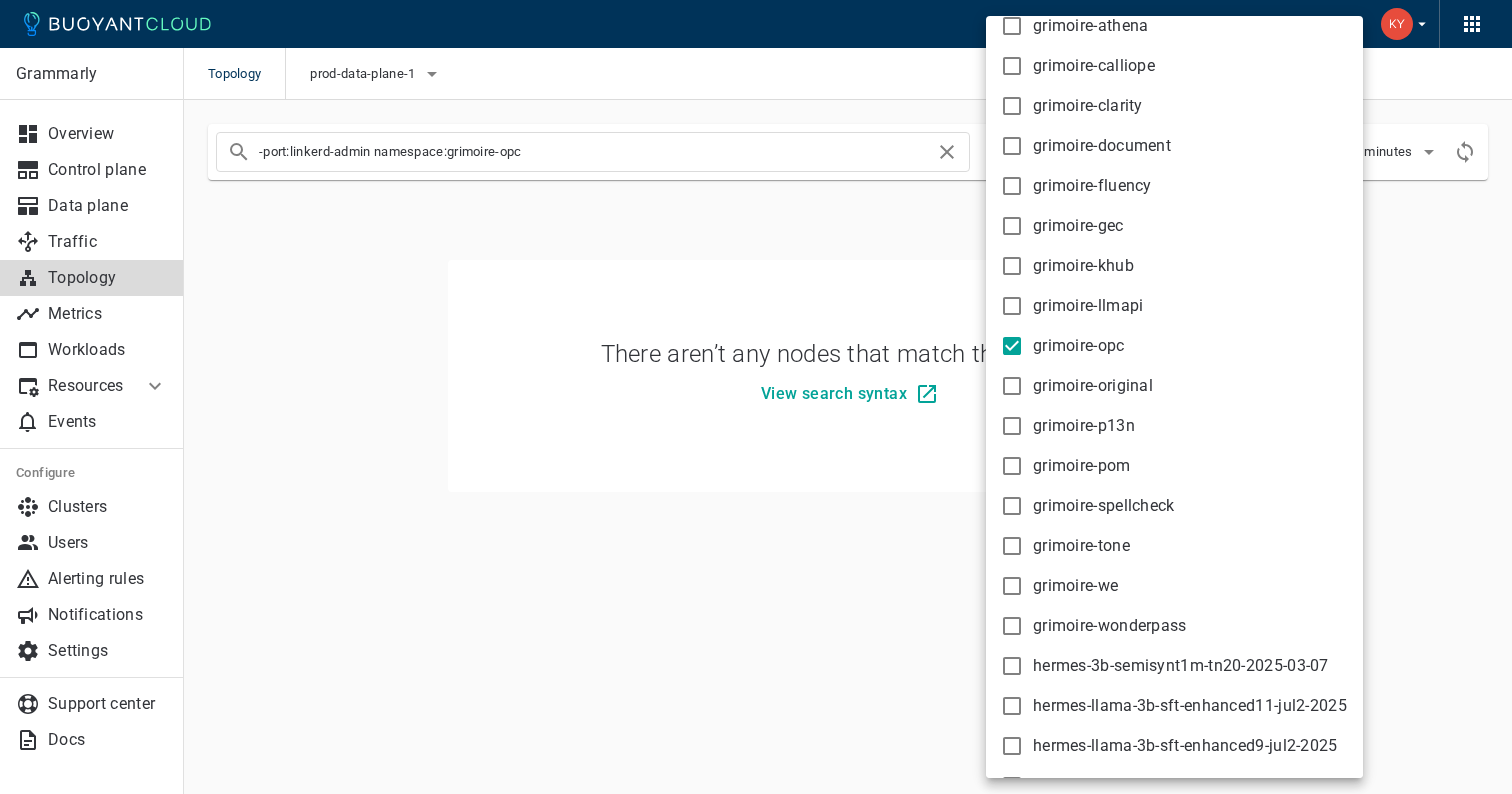 click on "grimoire-opc" at bounding box center (1012, 346) 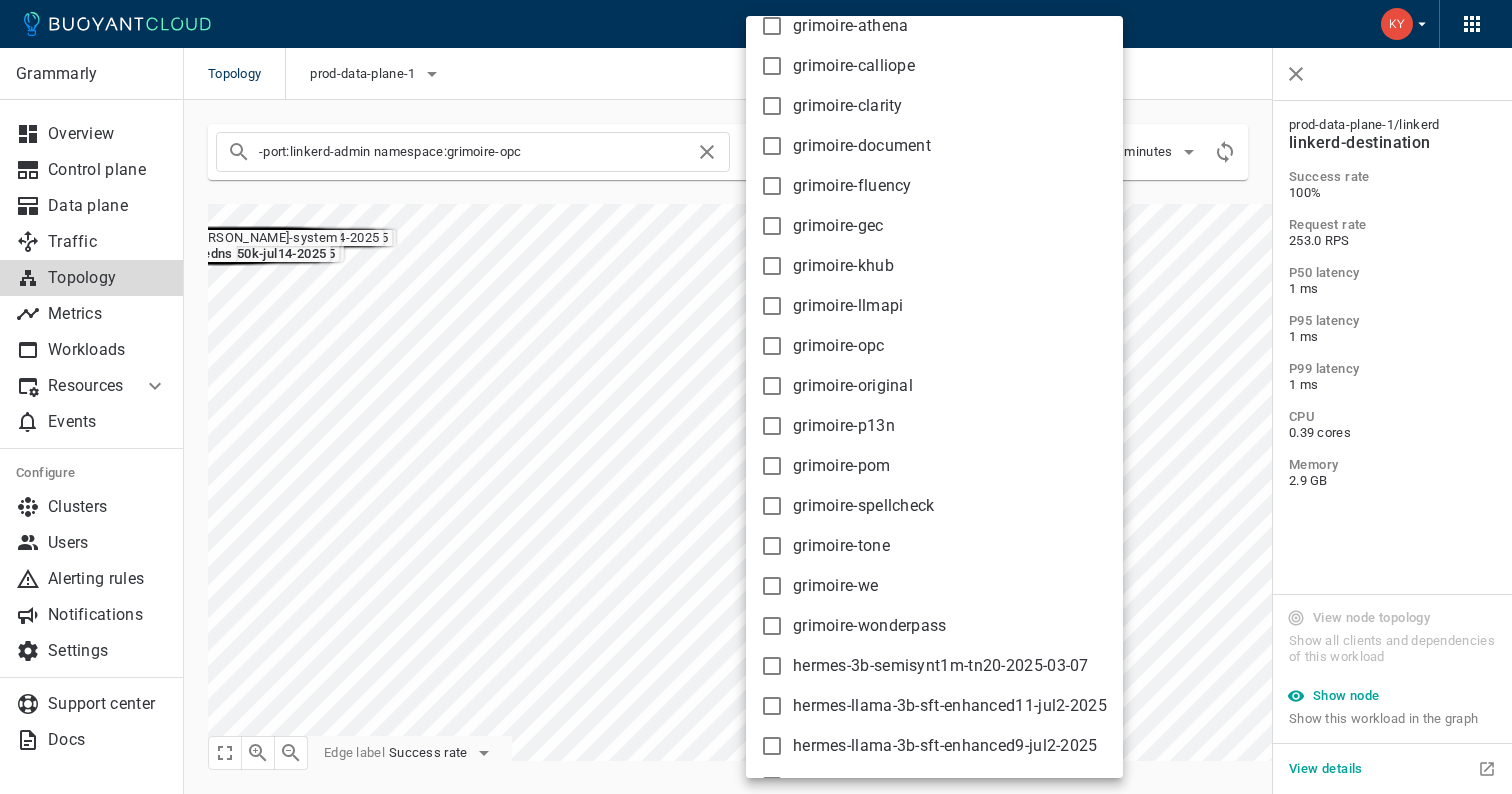 type on "-port:linkerd-admin" 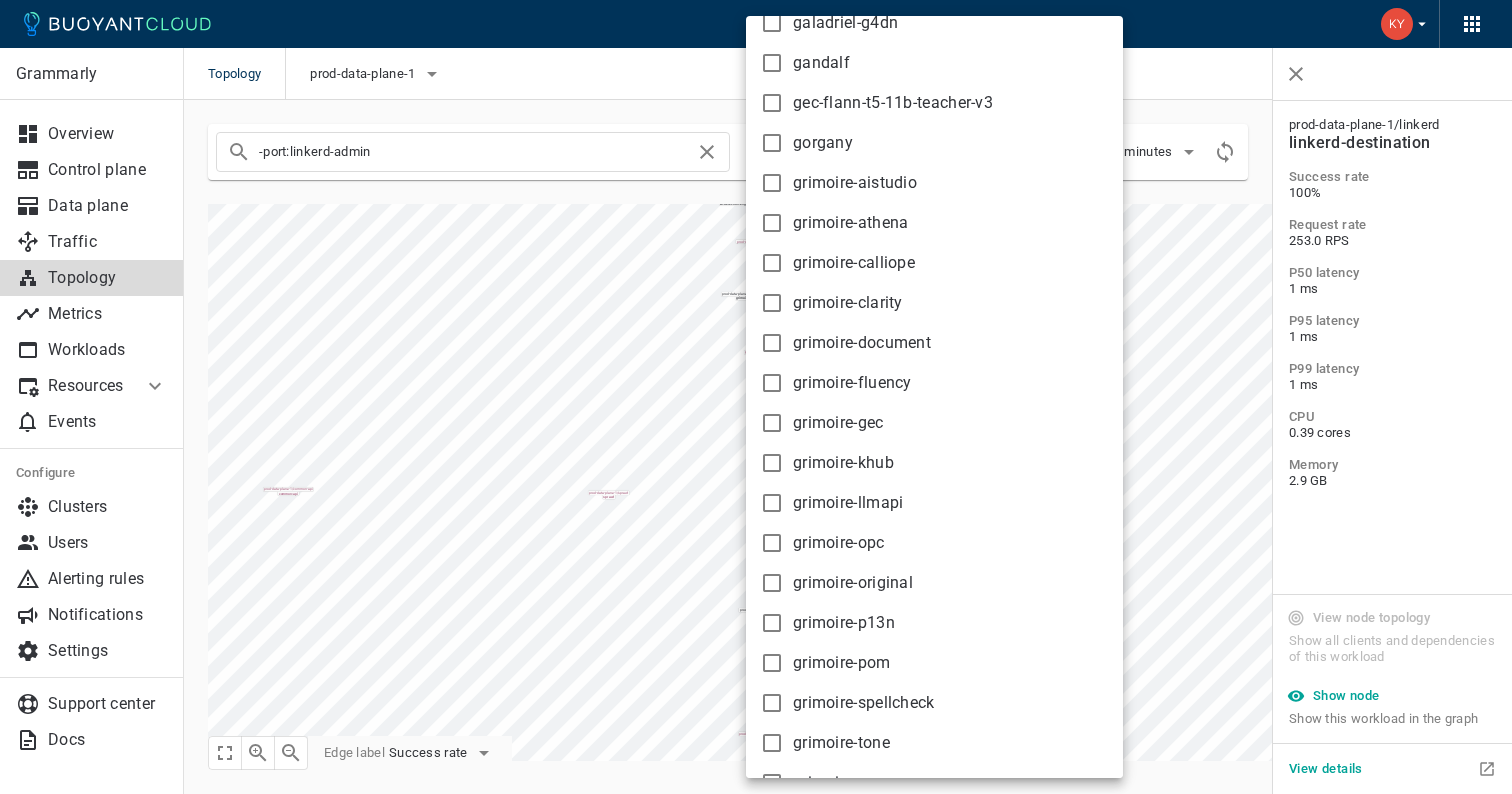 scroll, scrollTop: 1348, scrollLeft: 0, axis: vertical 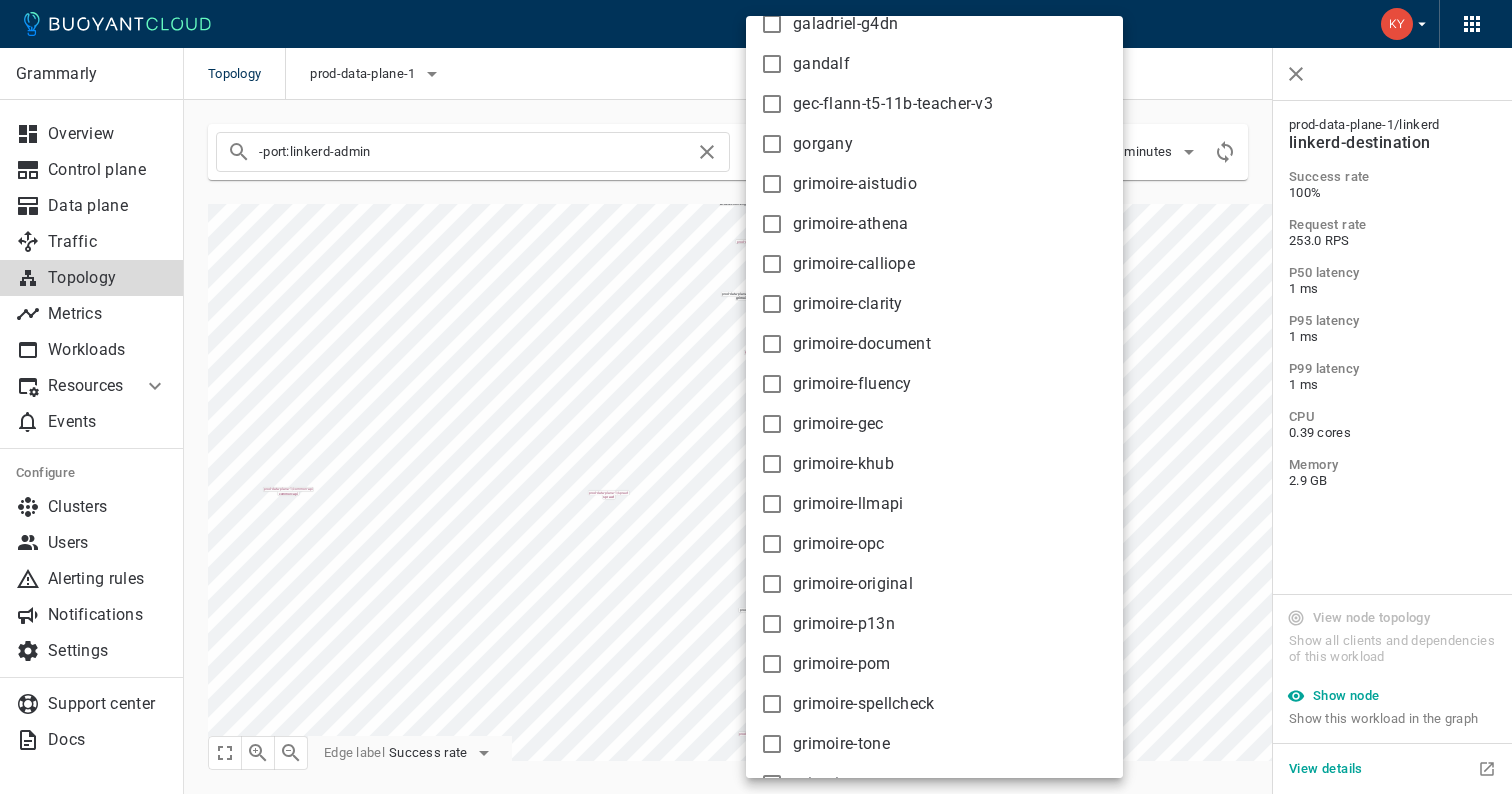 click at bounding box center (756, 397) 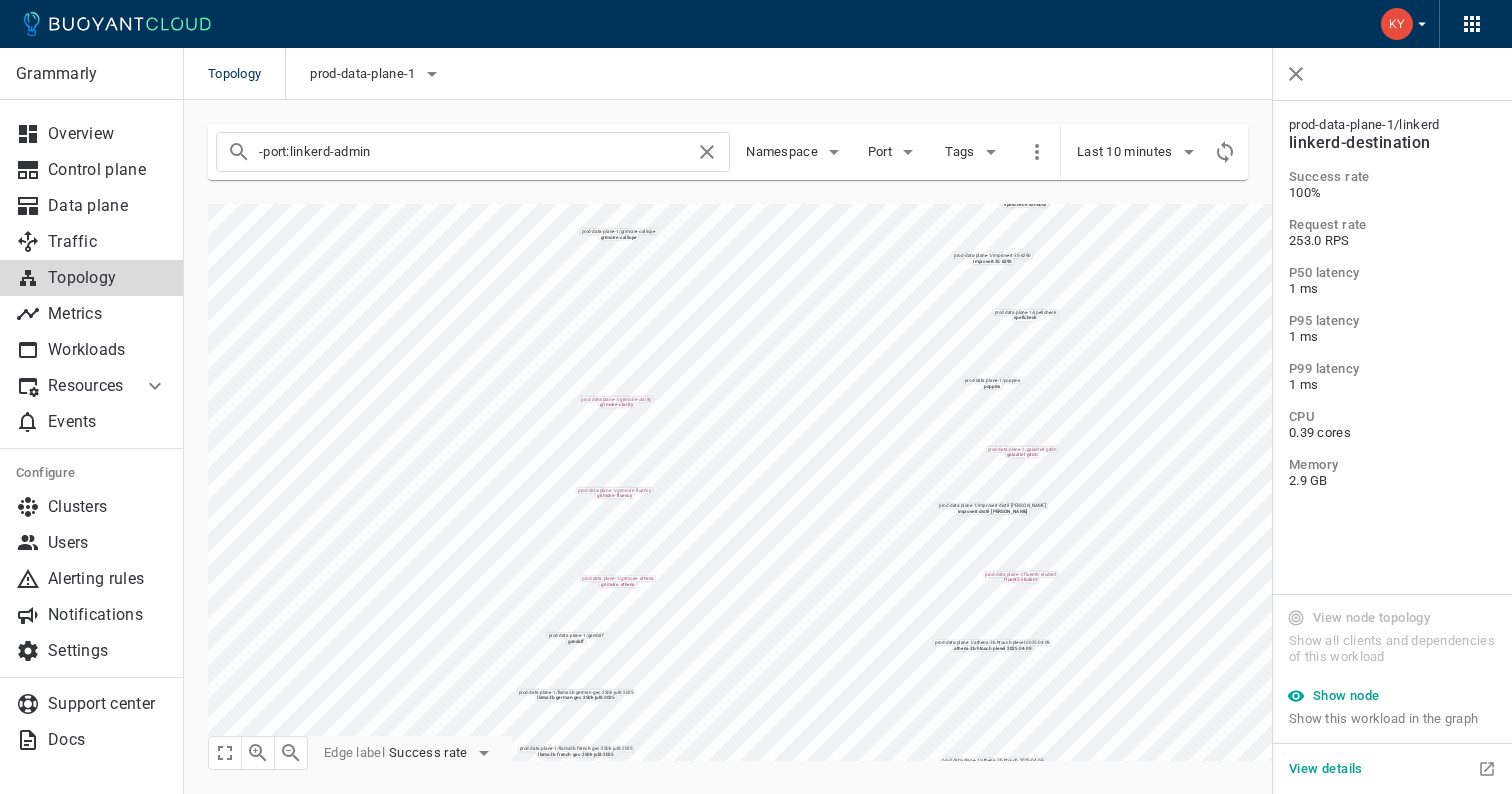 click on "Grammarly Overview Control plane Data plane Traffic Topology Metrics Workloads Resources Managed Linkerd Policy Multi-cluster Events Configure Clusters Users Alerting rules Notifications Settings Support center Docs -port:linkerd-admin Namespace Port Tags Last 10 minutes prod-data-plane-1  /  kenlm kenlm prod-data-plane-1  /  ngrams ngrams prod-data-plane-1  /  common-api common-api-sandbox prod-data-plane-1  /  spellcheck spellcheck-sandbox prod-data-plane-1  /  composer-aux composer-aux prod-data-plane-1  /  common-api common-api prod-data-plane-1  /  gorgany gorgany prod-data-plane-1  /  grimoire-we grimoire-we prod-data-plane-1  /  chimera chimera prod-data-plane-1  /  grimoire-athena grimoire-[PERSON_NAME] prod-data-plane-1  /  tone-ai-personable tone-ai-personable prod-data-plane-1  /  poppins poppins prod-data-plane-1  /  galadriel-g4dn galadriel-g4dn prod-data-plane-1  /  gandalf gandalf prod-data-plane-1  /  grimoire-p13n grimoire-p13n prod-data-plane-1  /  knowledge-hub knowledge-hub prod-data-plane-1  /" at bounding box center (848, 446) 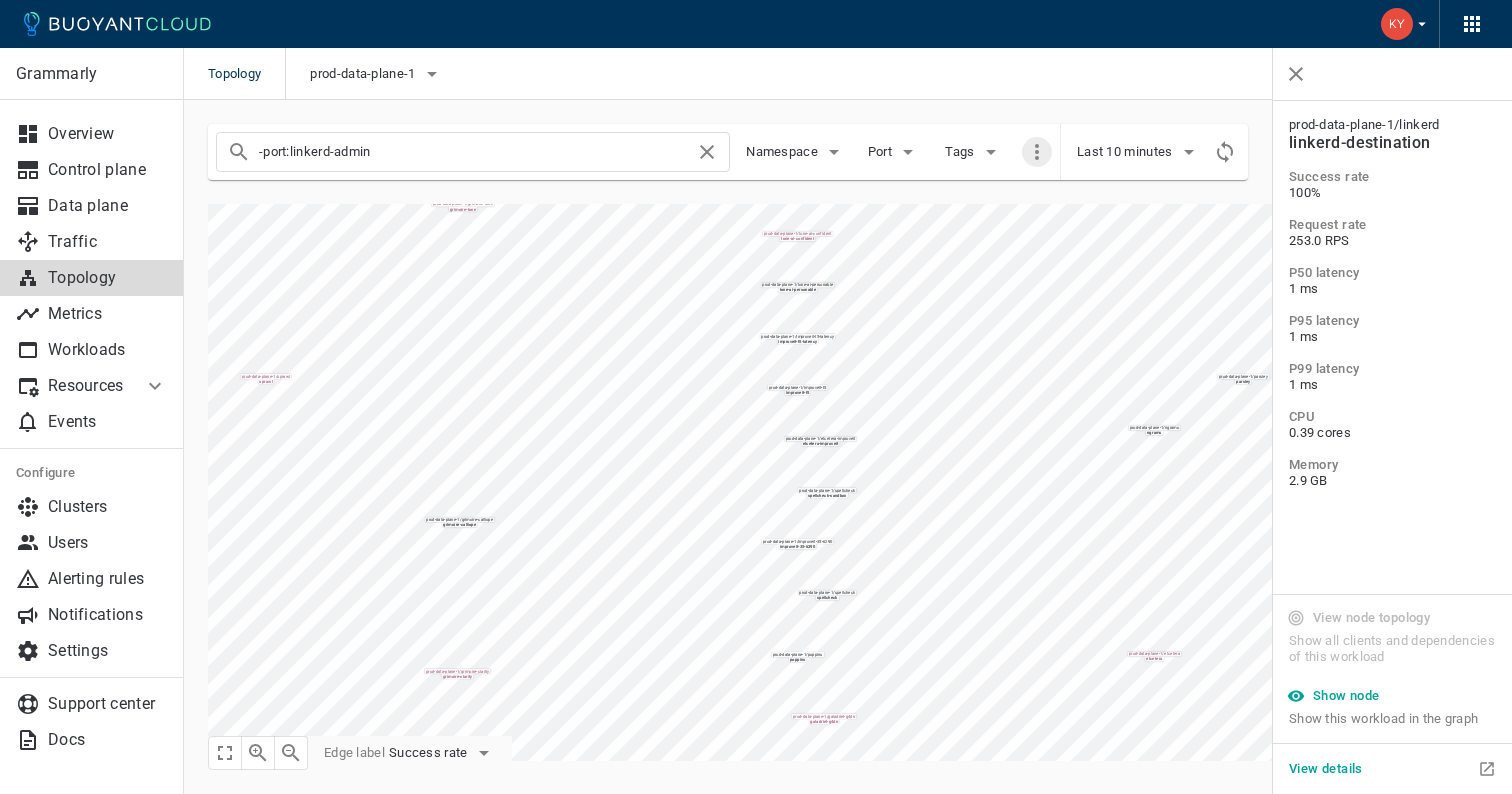 click on "-port:linkerd-admin Namespace Port Tags Last 10 minutes prod-data-plane-1  /  kenlm kenlm prod-data-plane-1  /  ngrams ngrams prod-data-plane-1  /  common-api common-api-sandbox prod-data-plane-1  /  spellcheck spellcheck-sandbox prod-data-plane-1  /  composer-aux composer-aux prod-data-plane-1  /  common-api common-api prod-data-plane-1  /  gorgany gorgany prod-data-plane-1  /  grimoire-we grimoire-we prod-data-plane-1  /  chimera chimera prod-data-plane-1  /  grimoire-[PERSON_NAME]-[PERSON_NAME] prod-data-plane-1  /  tone-ai-personable tone-ai-personable prod-data-plane-1  /  poppins poppins prod-data-plane-1  /  galadriel-g4dn galadriel-g4dn prod-data-plane-1  /  gandalf gandalf prod-data-plane-1  /  grimoire-p13n grimoire-p13n prod-data-plane-1  /  knowledge-hub knowledge-hub prod-data-plane-1  /  grimoire-llmapi grimoire-llmapi prod-data-plane-1  /  parsley parsley prod-data-plane-1  /  grimoire-clarity grimoire-clarity prod-data-plane-1  /  radagast radagast prod-data-plane-1  /  grimoire-gec grimoire-gec" at bounding box center [836, 430] 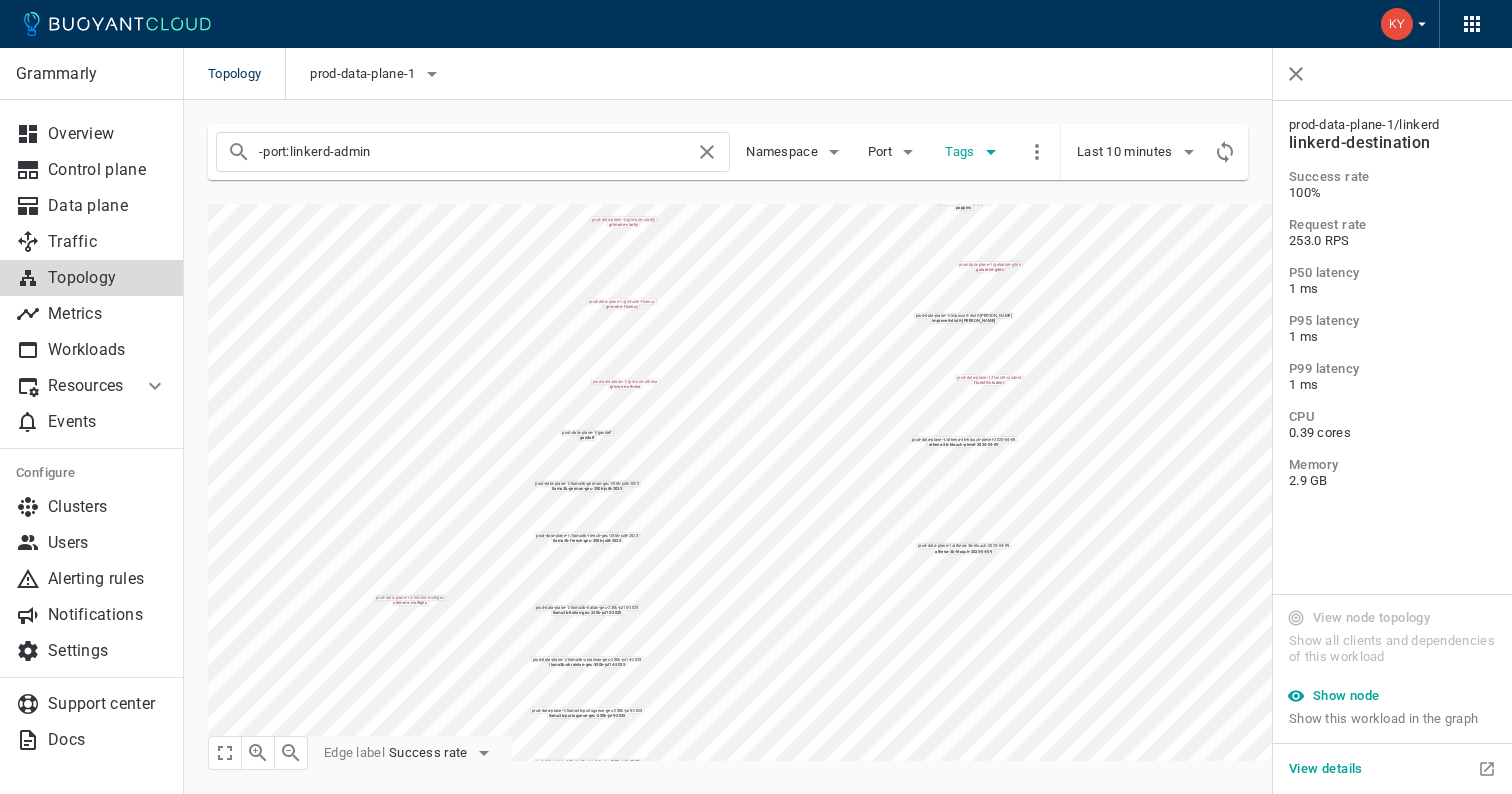 click on "-port:linkerd-admin Namespace Port Tags Last 10 minutes prod-data-plane-1  /  kenlm kenlm prod-data-plane-1  /  ngrams ngrams prod-data-plane-1  /  common-api common-api-sandbox prod-data-plane-1  /  spellcheck spellcheck-sandbox prod-data-plane-1  /  composer-aux composer-aux prod-data-plane-1  /  common-api common-api prod-data-plane-1  /  gorgany gorgany prod-data-plane-1  /  grimoire-we grimoire-we prod-data-plane-1  /  chimera chimera prod-data-plane-1  /  grimoire-[PERSON_NAME]-[PERSON_NAME] prod-data-plane-1  /  tone-ai-personable tone-ai-personable prod-data-plane-1  /  poppins poppins prod-data-plane-1  /  galadriel-g4dn galadriel-g4dn prod-data-plane-1  /  gandalf gandalf prod-data-plane-1  /  grimoire-p13n grimoire-p13n prod-data-plane-1  /  knowledge-hub knowledge-hub prod-data-plane-1  /  grimoire-llmapi grimoire-llmapi prod-data-plane-1  /  parsley parsley prod-data-plane-1  /  grimoire-clarity grimoire-clarity prod-data-plane-1  /  radagast radagast prod-data-plane-1  /  grimoire-gec grimoire-gec" at bounding box center (836, 430) 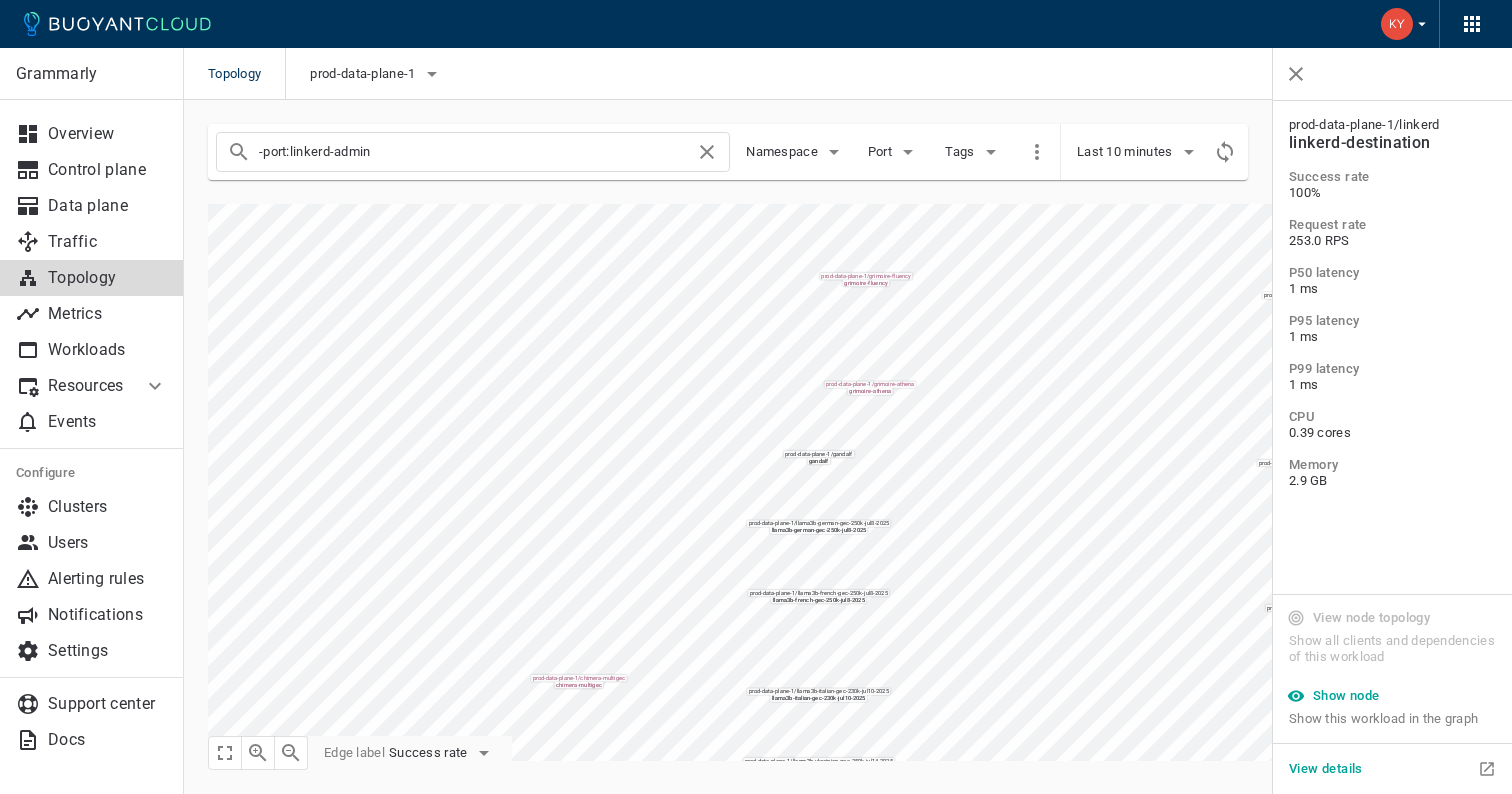 click on "Topology prod-data-plane-1 Grammarly Overview Control plane Data plane Traffic Topology Metrics Workloads Resources Managed Linkerd Policy Multi-cluster Events Configure Clusters Users Alerting rules Notifications Settings Support center Docs -port:linkerd-admin Namespace Port Tags Last 10 minutes prod-data-plane-1  /  kenlm kenlm prod-data-plane-1  /  ngrams ngrams prod-data-plane-1  /  common-api common-api-sandbox prod-data-plane-1  /  spellcheck spellcheck-sandbox prod-data-plane-1  /  composer-aux composer-aux prod-data-plane-1  /  common-api common-api prod-data-plane-1  /  gorgany gorgany prod-data-plane-1  /  grimoire-we grimoire-we prod-data-plane-1  /  chimera chimera prod-data-plane-1  /  grimoire-athena grimoire-[PERSON_NAME] prod-data-plane-1  /  tone-ai-personable tone-ai-personable prod-data-plane-1  /  poppins poppins prod-data-plane-1  /  galadriel-g4dn galadriel-g4dn prod-data-plane-1  /  gandalf gandalf prod-data-plane-1  /  grimoire-p13n grimoire-p13n prod-data-plane-1  /   /   /" at bounding box center (756, 397) 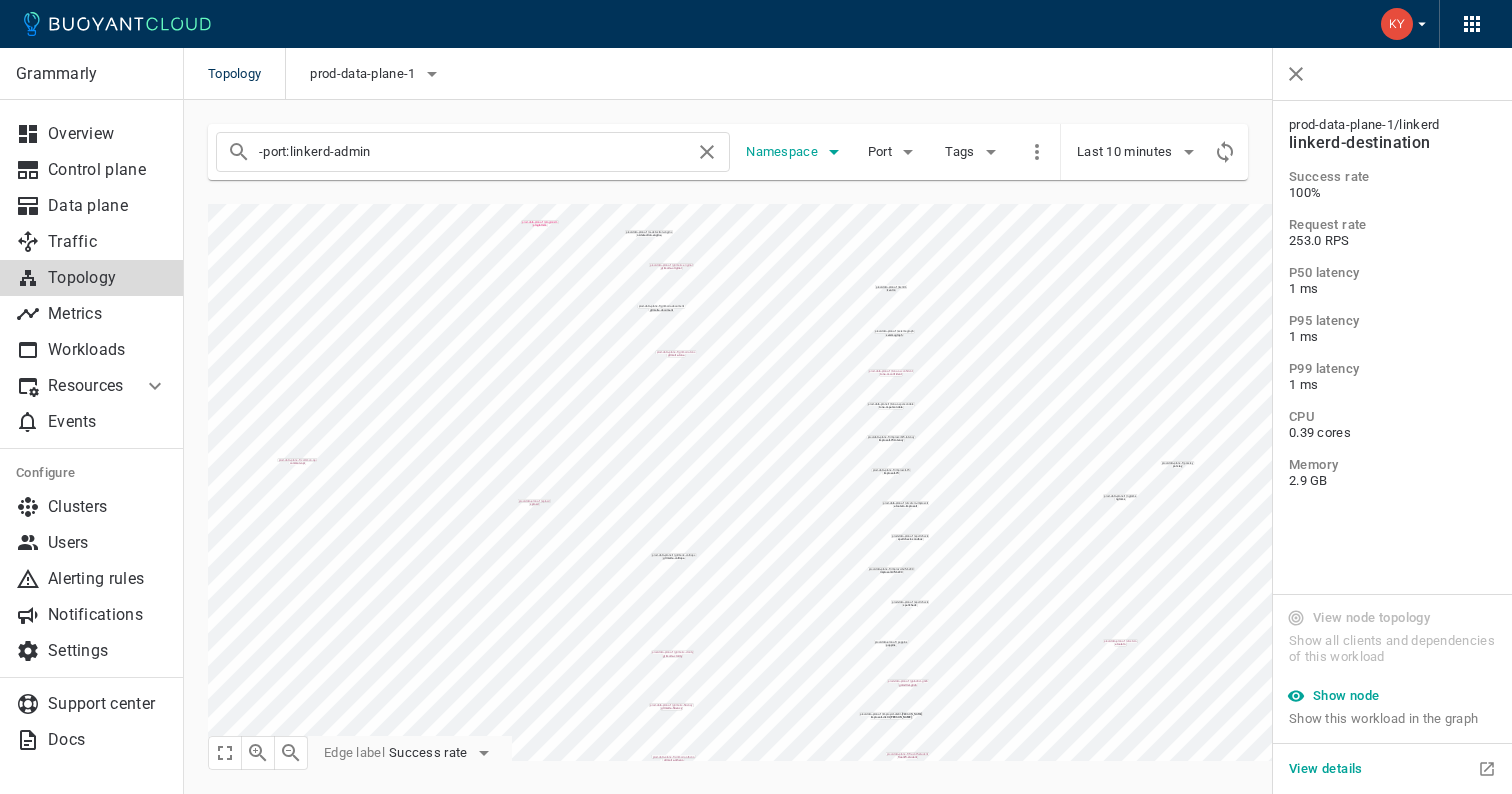 click on "Namespace" at bounding box center (784, 152) 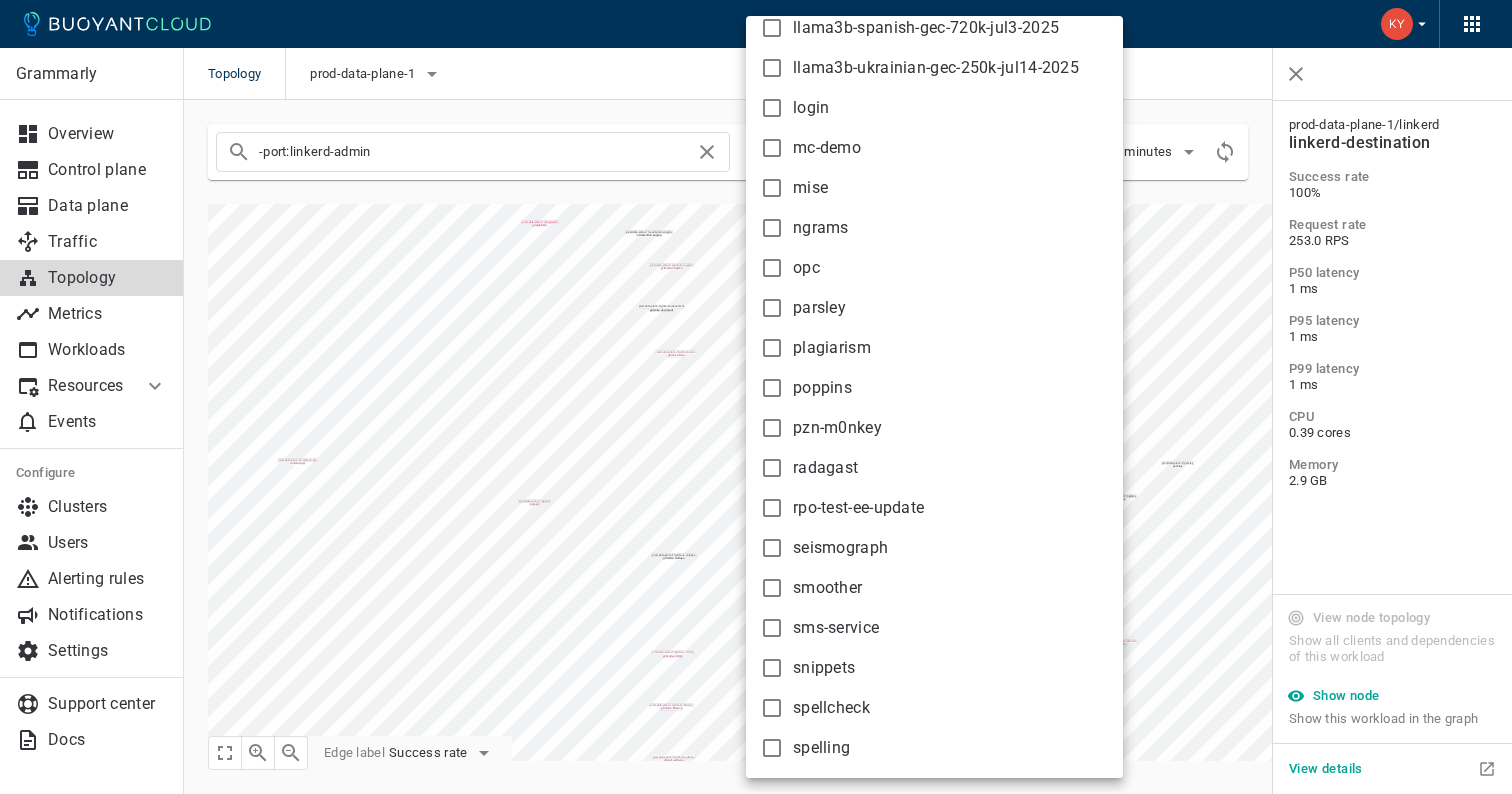 scroll, scrollTop: 3388, scrollLeft: 0, axis: vertical 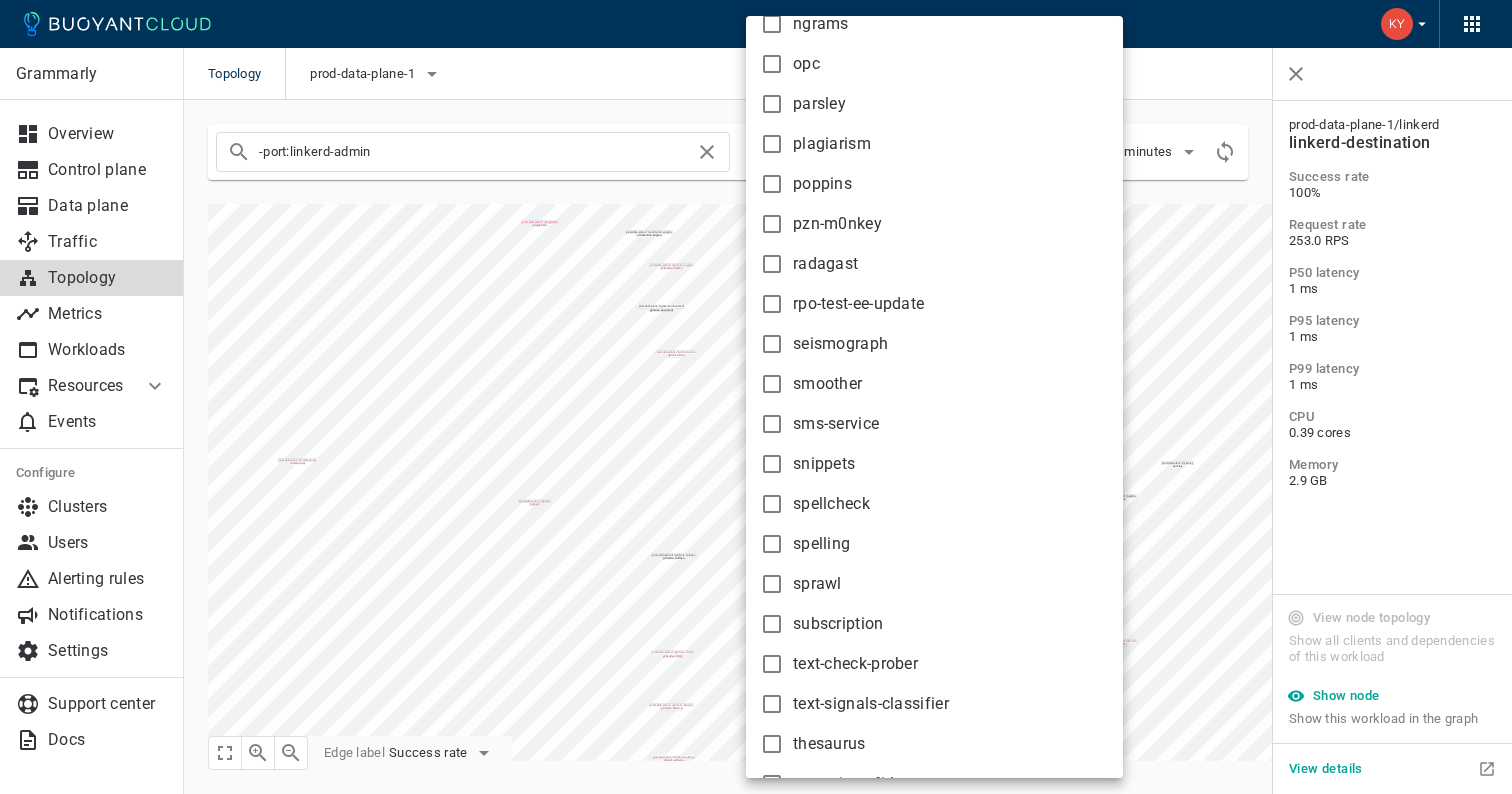 click on "sprawl" at bounding box center [772, 584] 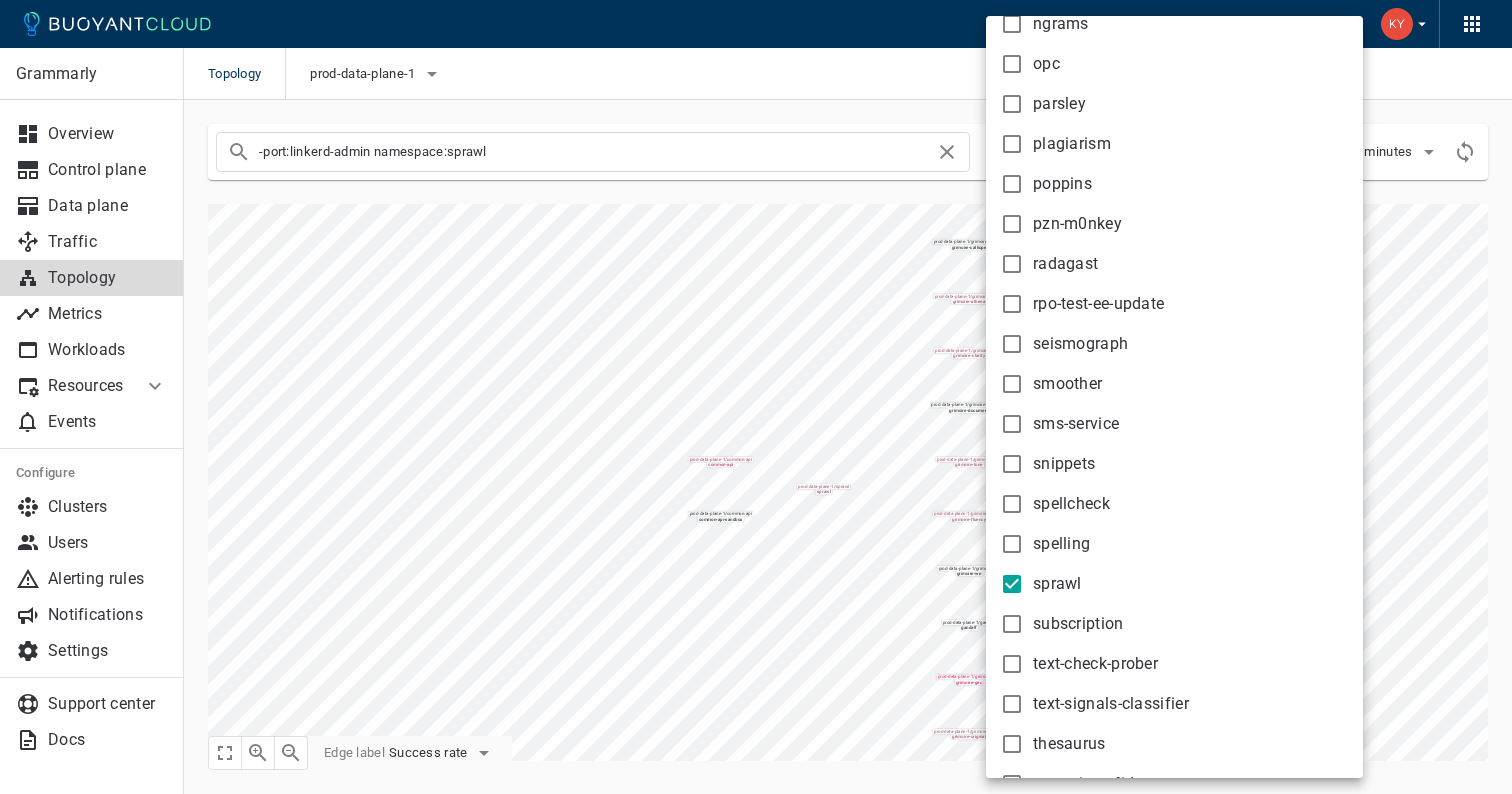 click at bounding box center (756, 397) 